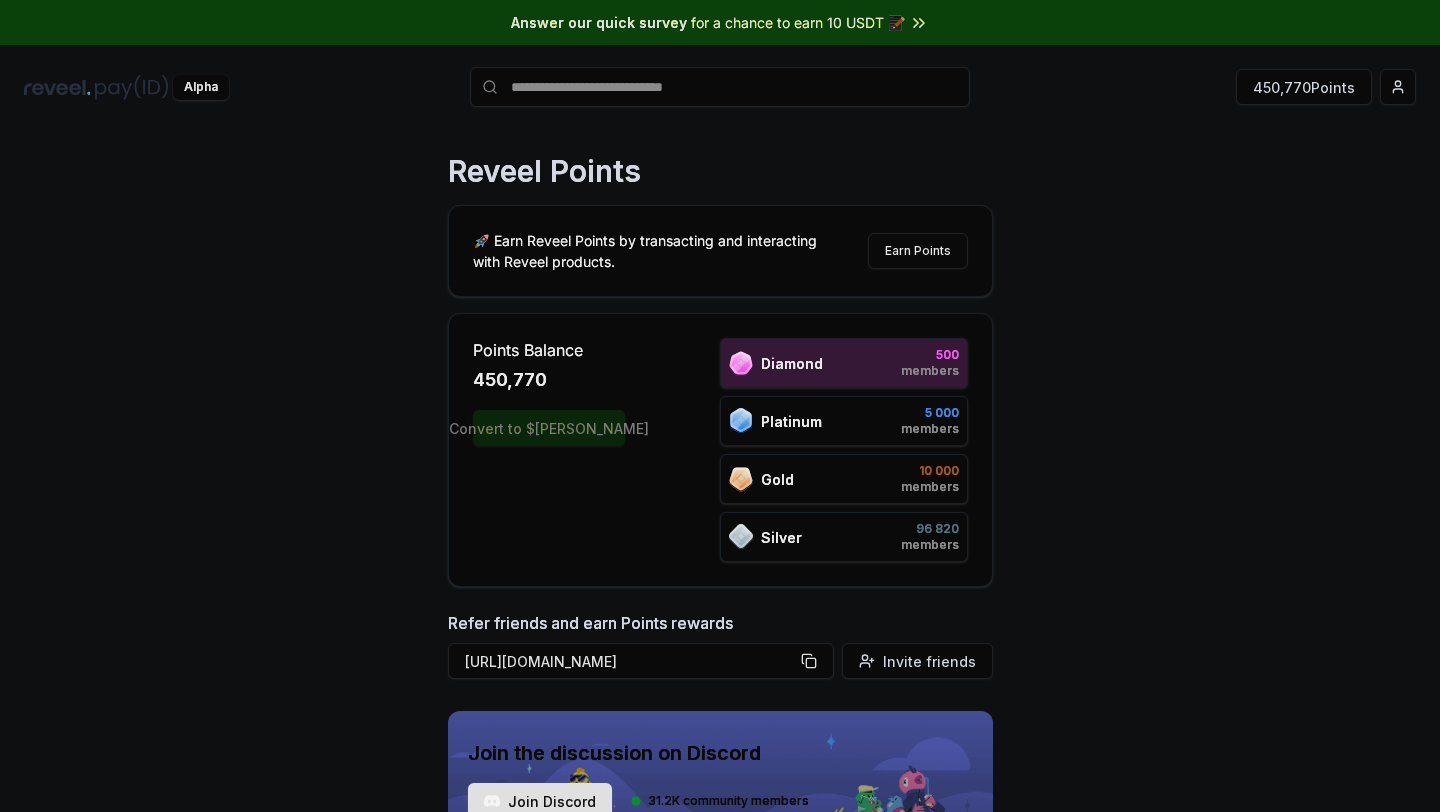 scroll, scrollTop: 0, scrollLeft: 0, axis: both 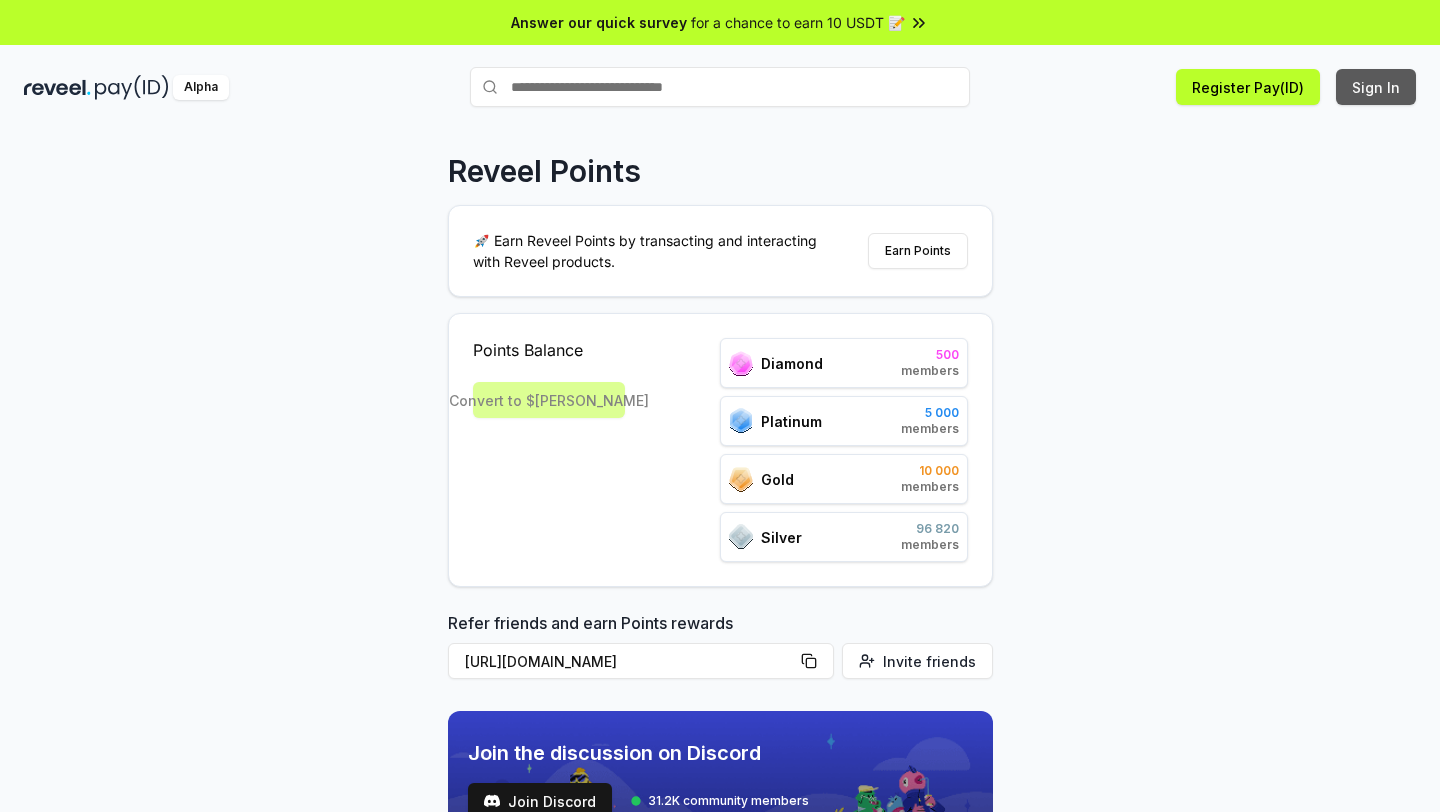 click on "Sign In" at bounding box center [1376, 87] 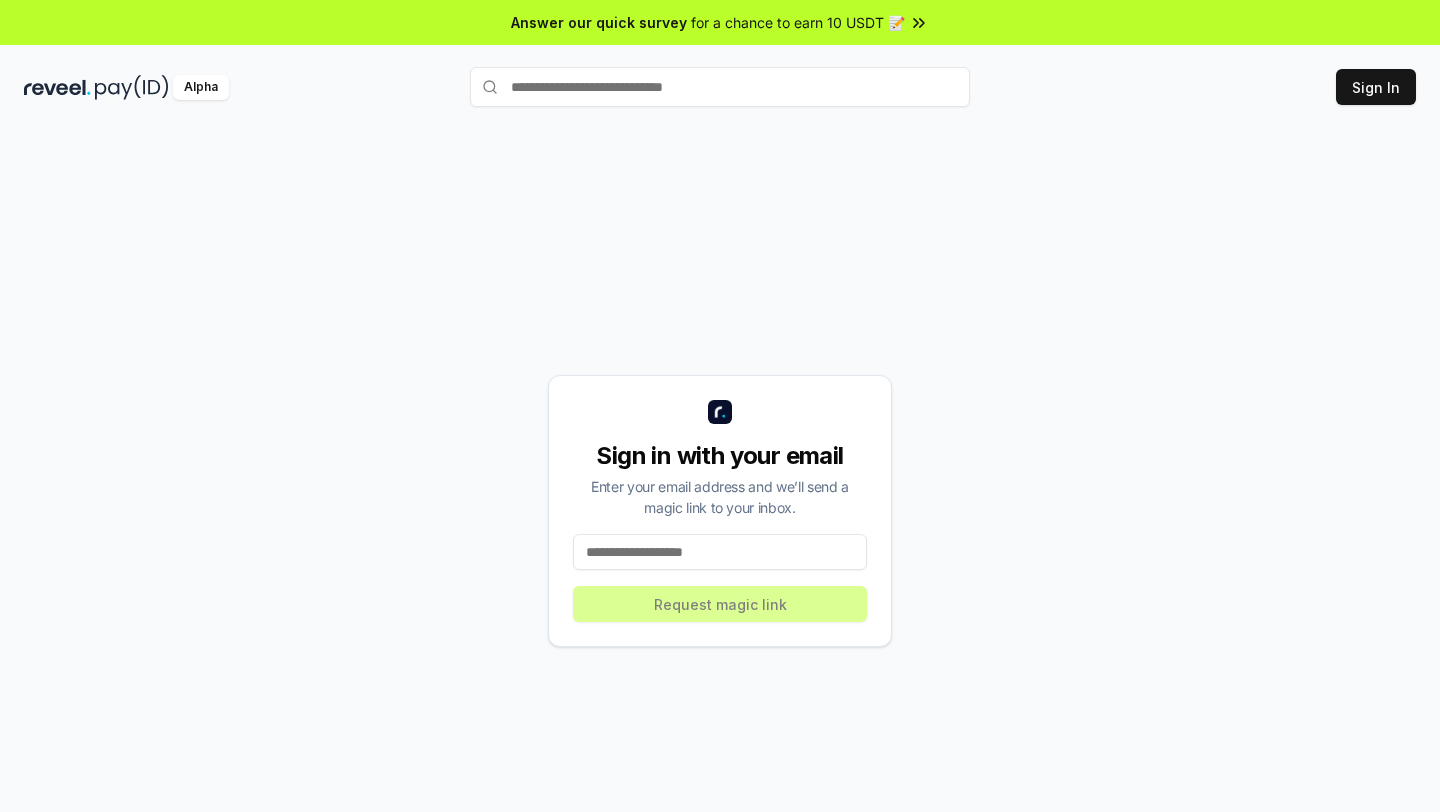 scroll, scrollTop: 0, scrollLeft: 0, axis: both 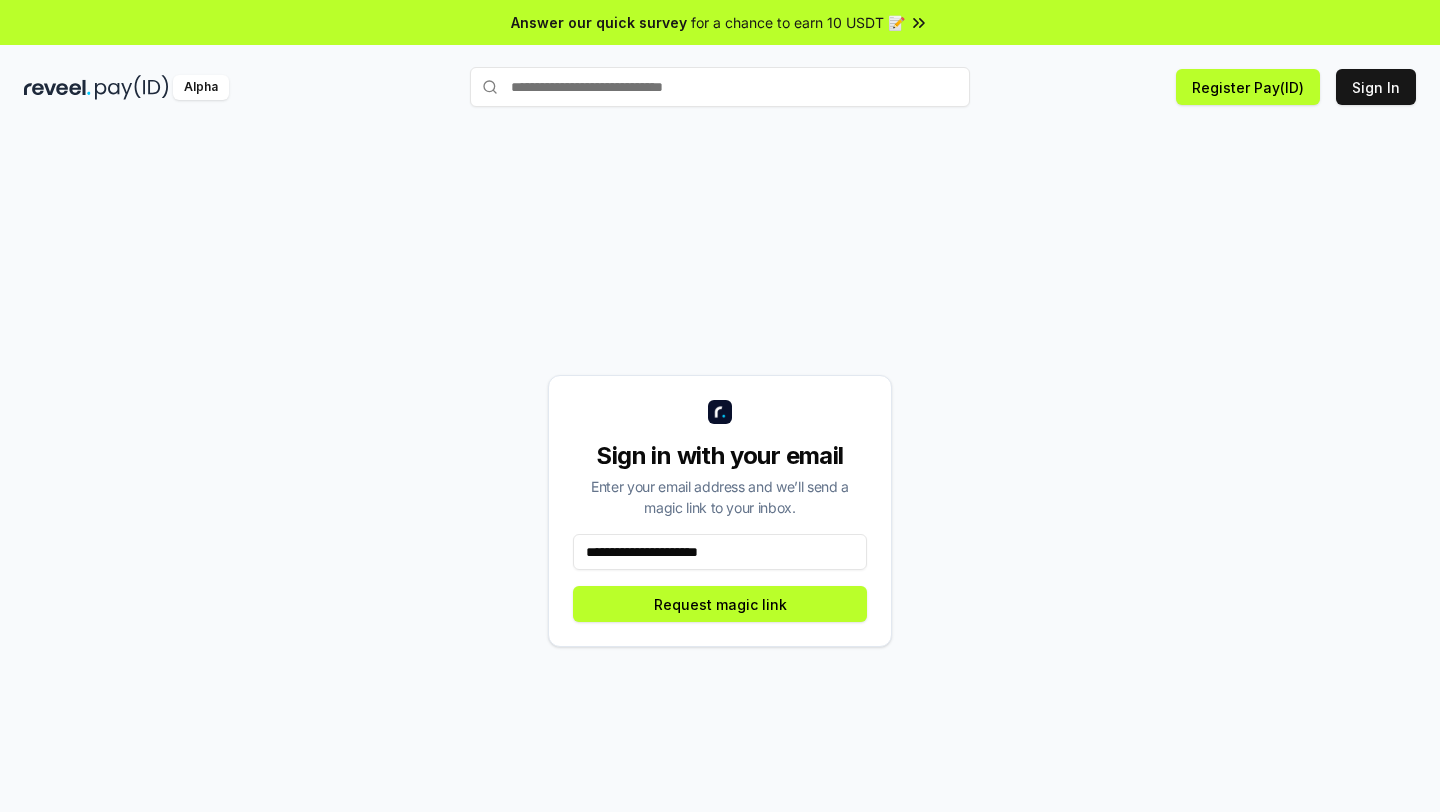 type on "**********" 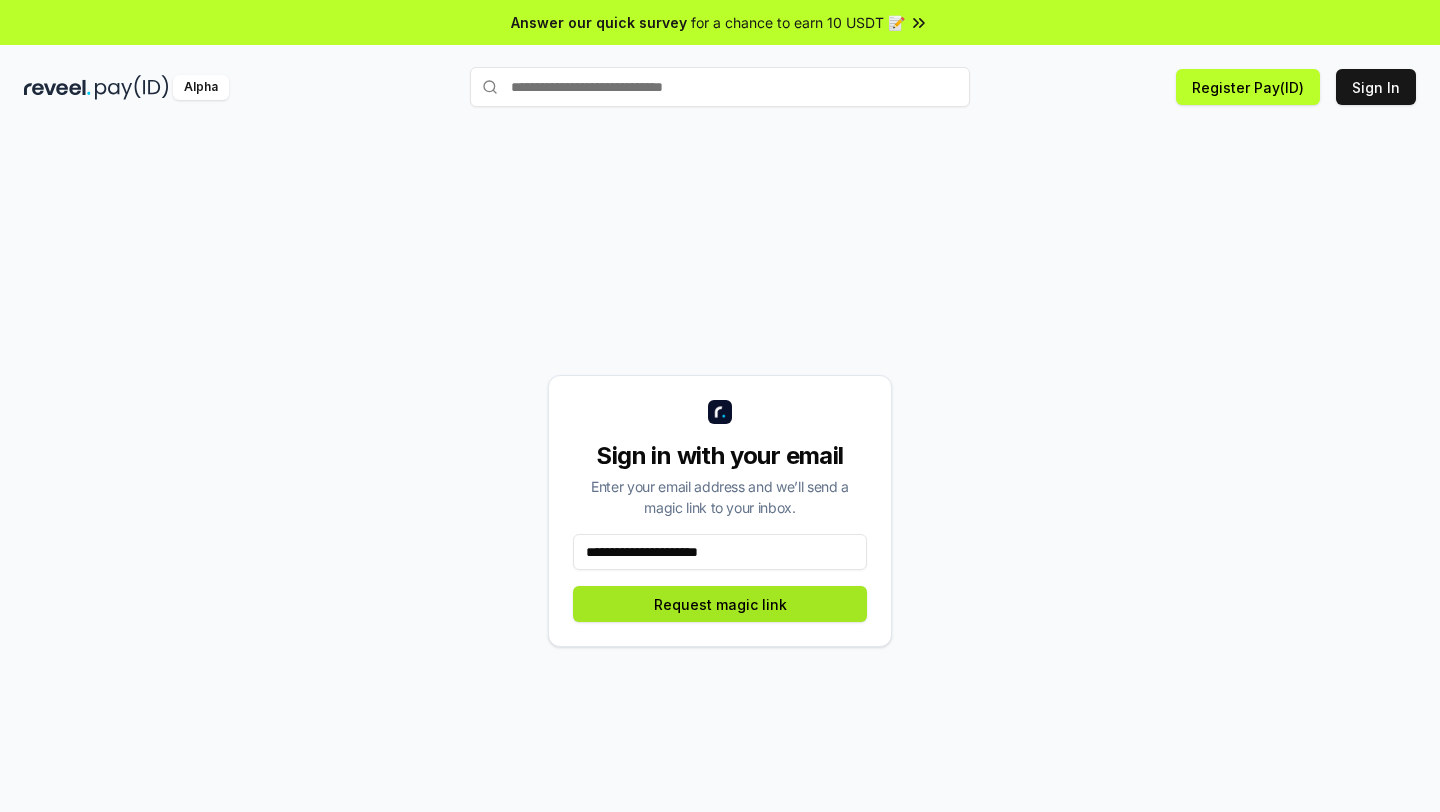 click on "Request magic link" at bounding box center [720, 604] 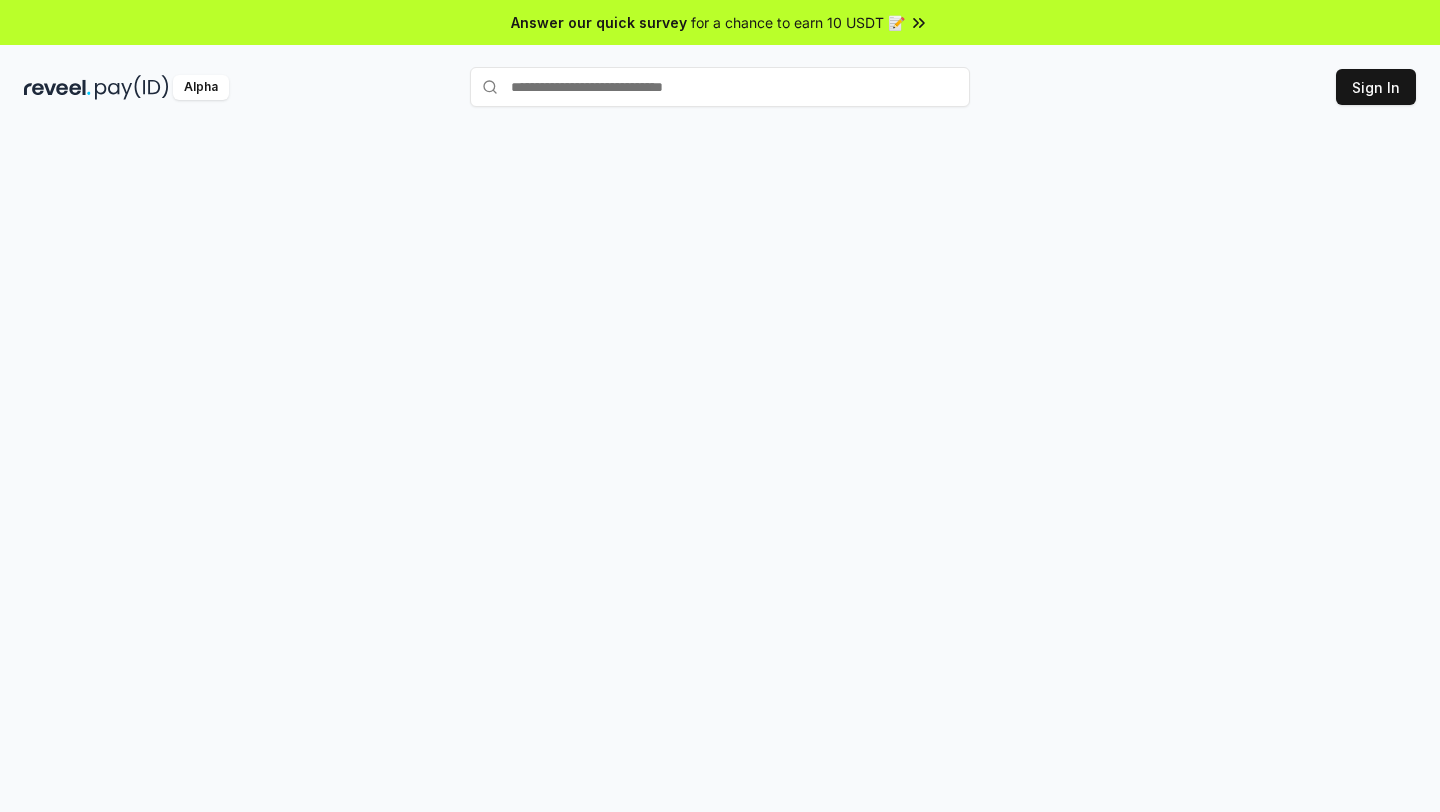 scroll, scrollTop: 0, scrollLeft: 0, axis: both 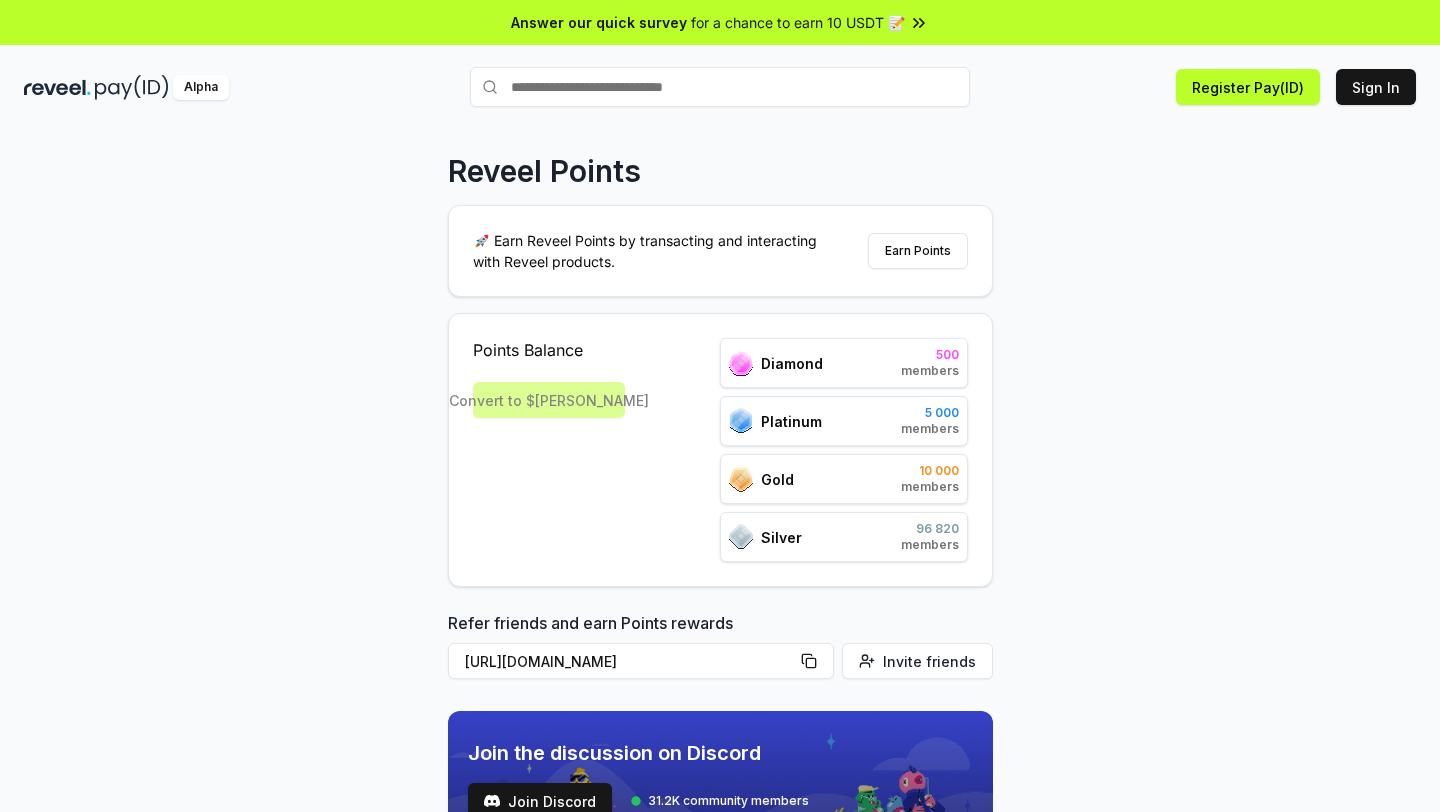 click on "Reveel Points  🚀 Earn Reveel Points by transacting and interacting with Reveel products. Earn Points Points Balance  Convert to $REVA Diamond 500 members Platinum 5 000 members Gold 10 000 members Silver 96 820 members Refer friends and earn Points rewards https://reveel.id/refer/null Invite friends Join the discussion on Discord Join Discord     31.2K community members" at bounding box center (720, 491) 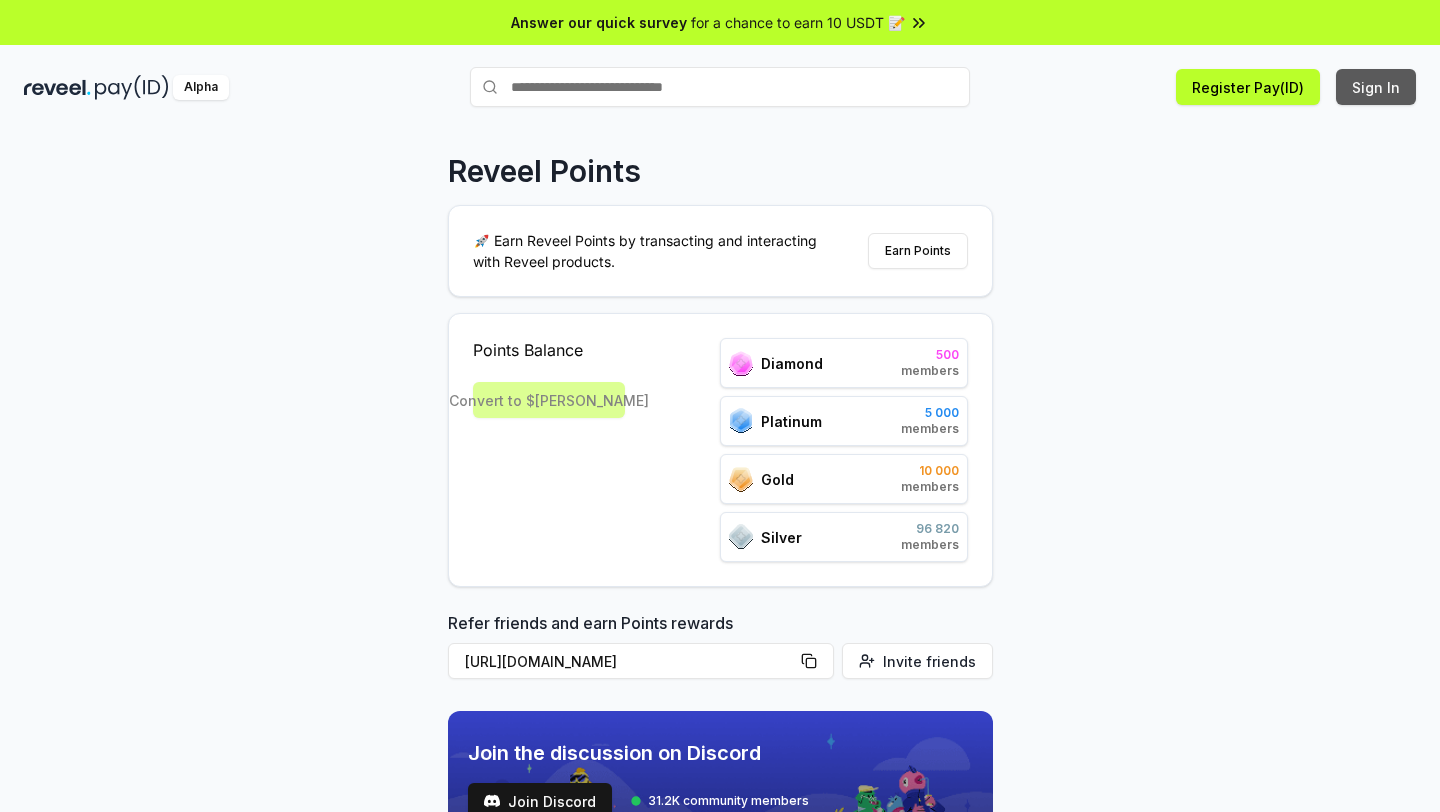 click on "Sign In" at bounding box center (1376, 87) 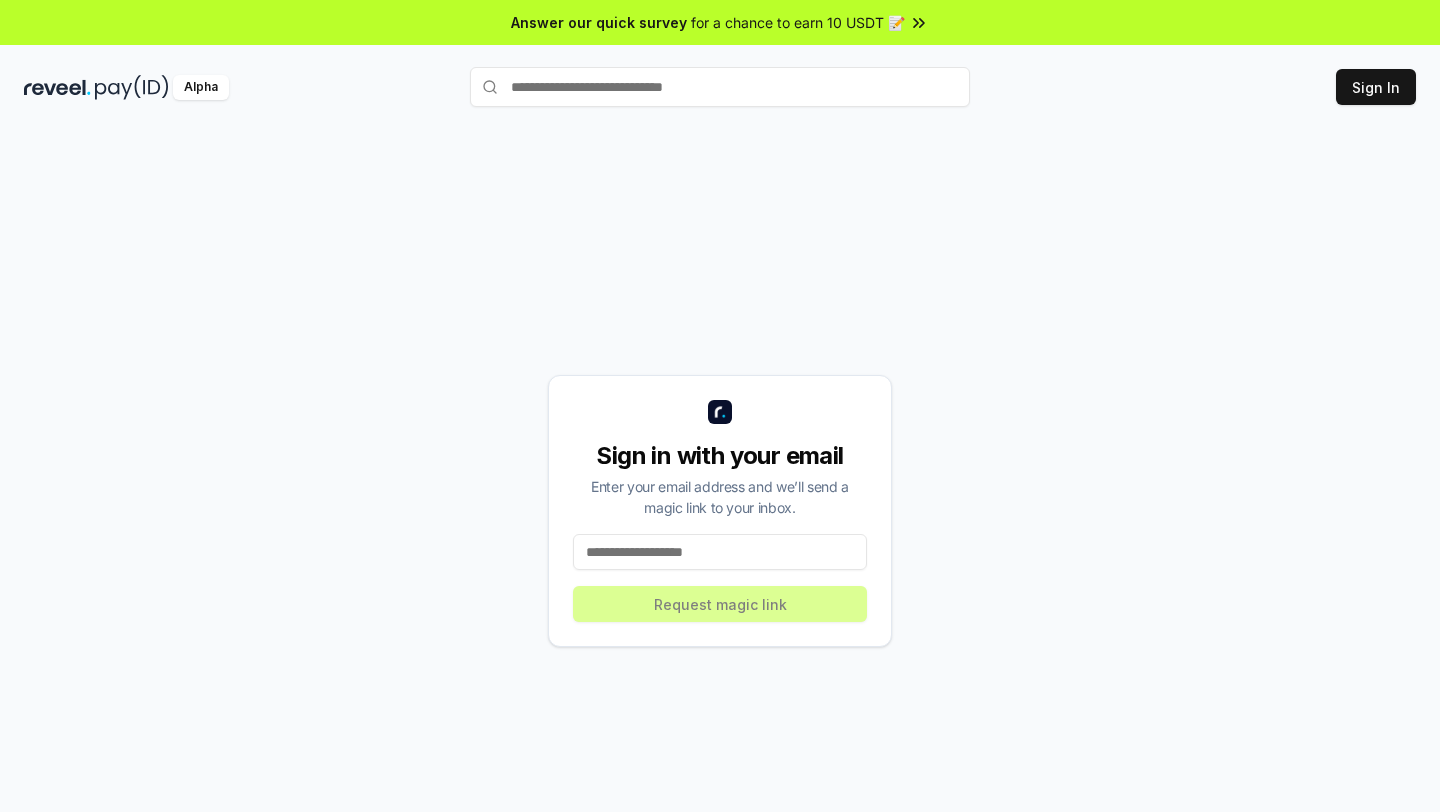 scroll, scrollTop: 0, scrollLeft: 0, axis: both 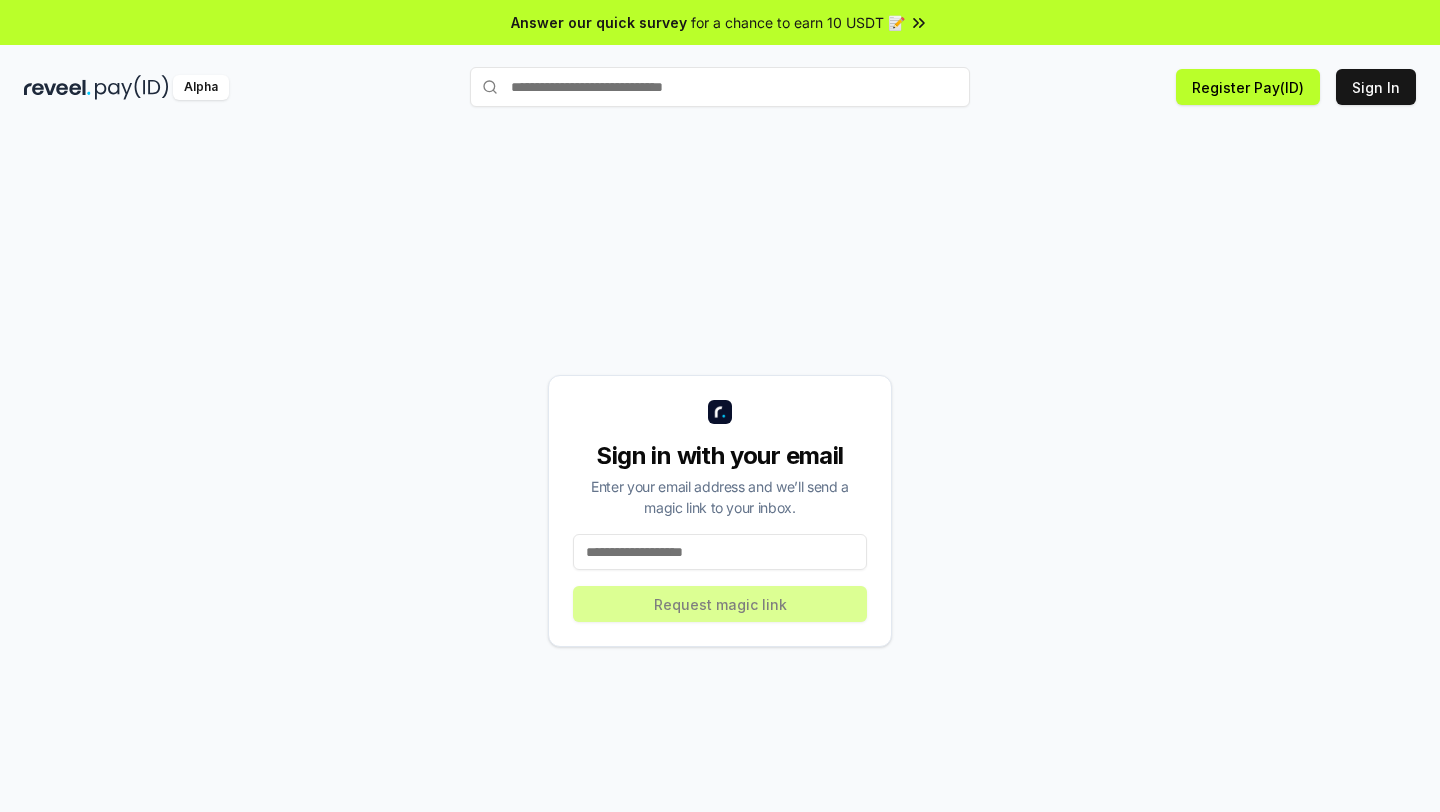 click on "Sign in with your email Enter your email address and we’ll send a magic link to your inbox. Request magic link" at bounding box center [720, 511] 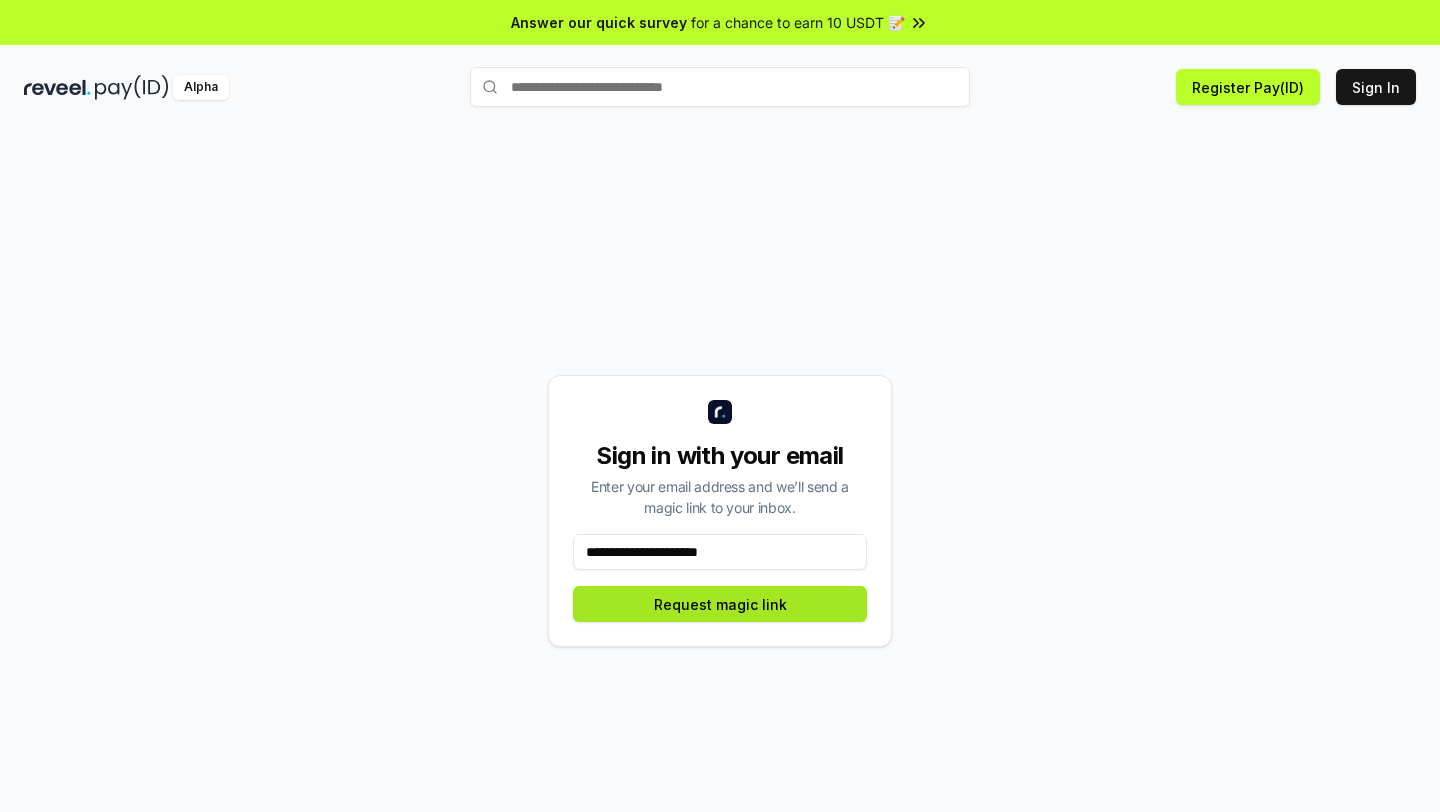 type on "**********" 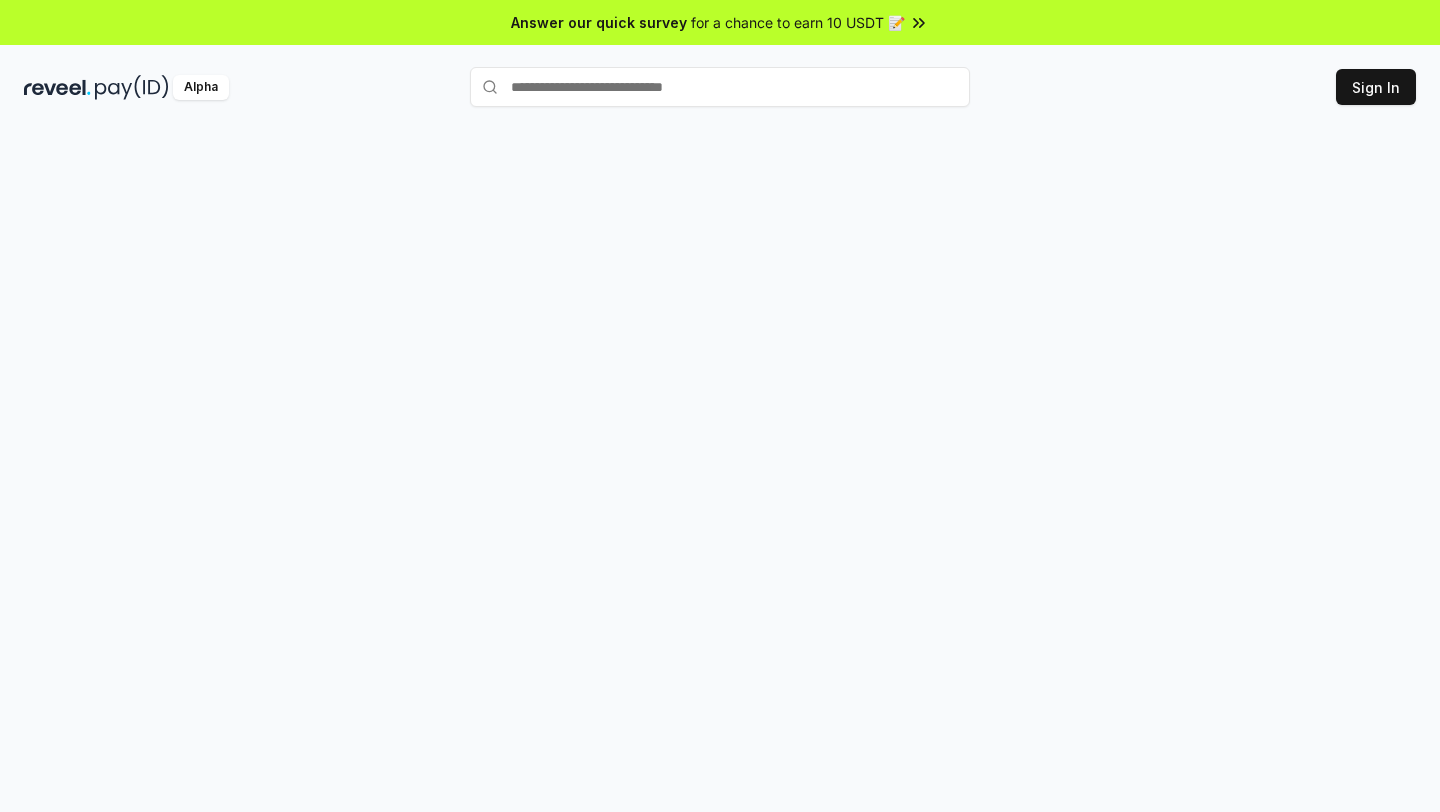 scroll, scrollTop: 0, scrollLeft: 0, axis: both 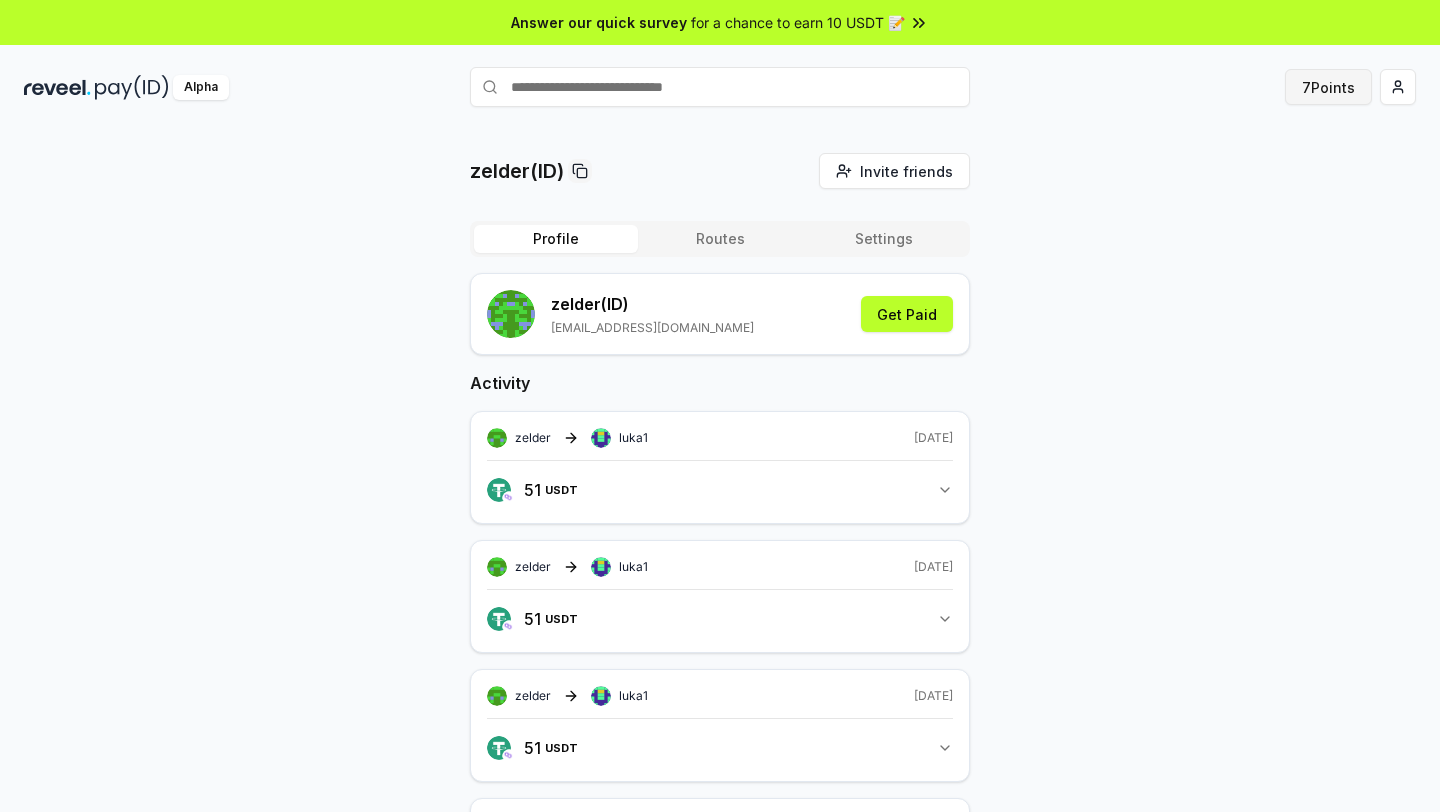 click on "7  Points" at bounding box center (1328, 87) 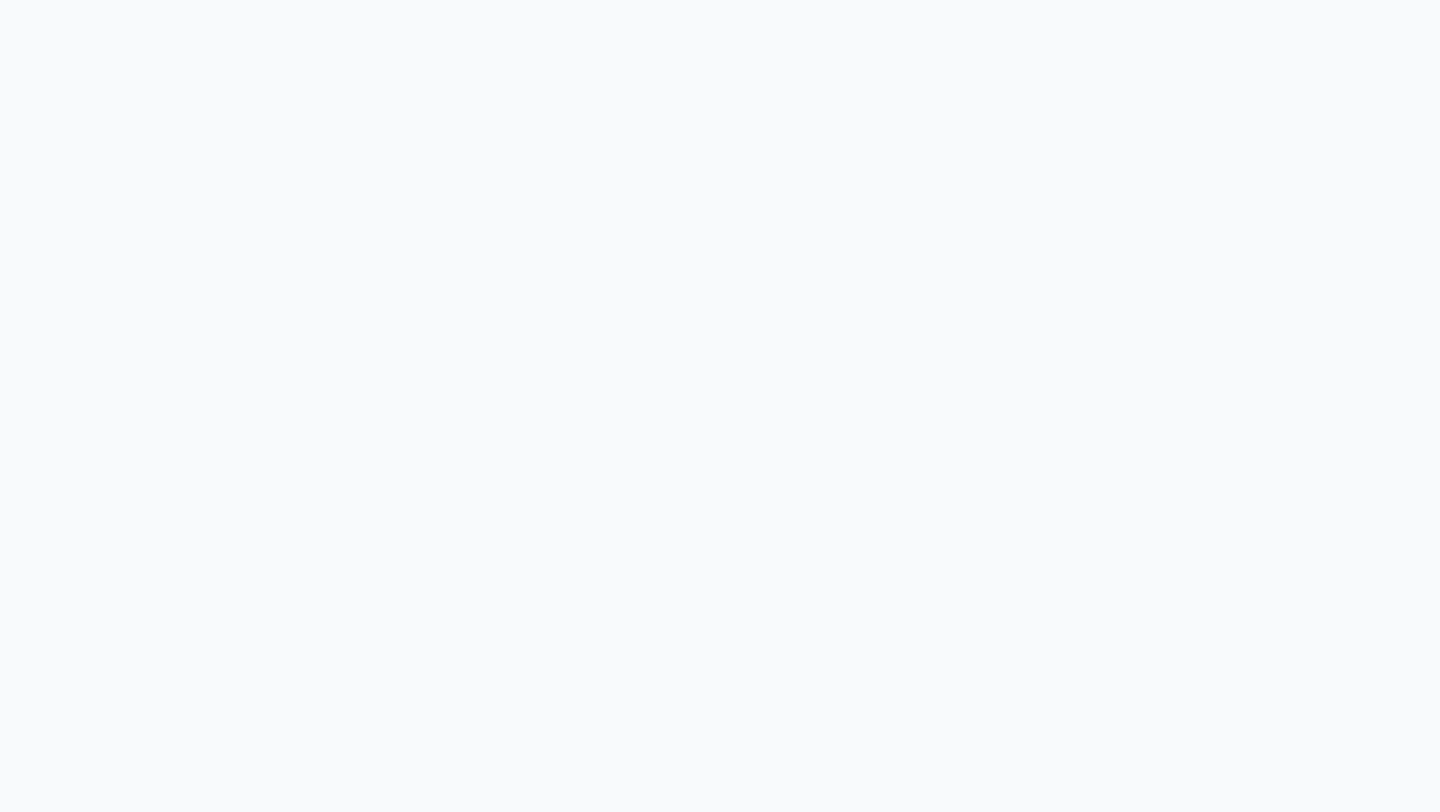 scroll, scrollTop: 0, scrollLeft: 0, axis: both 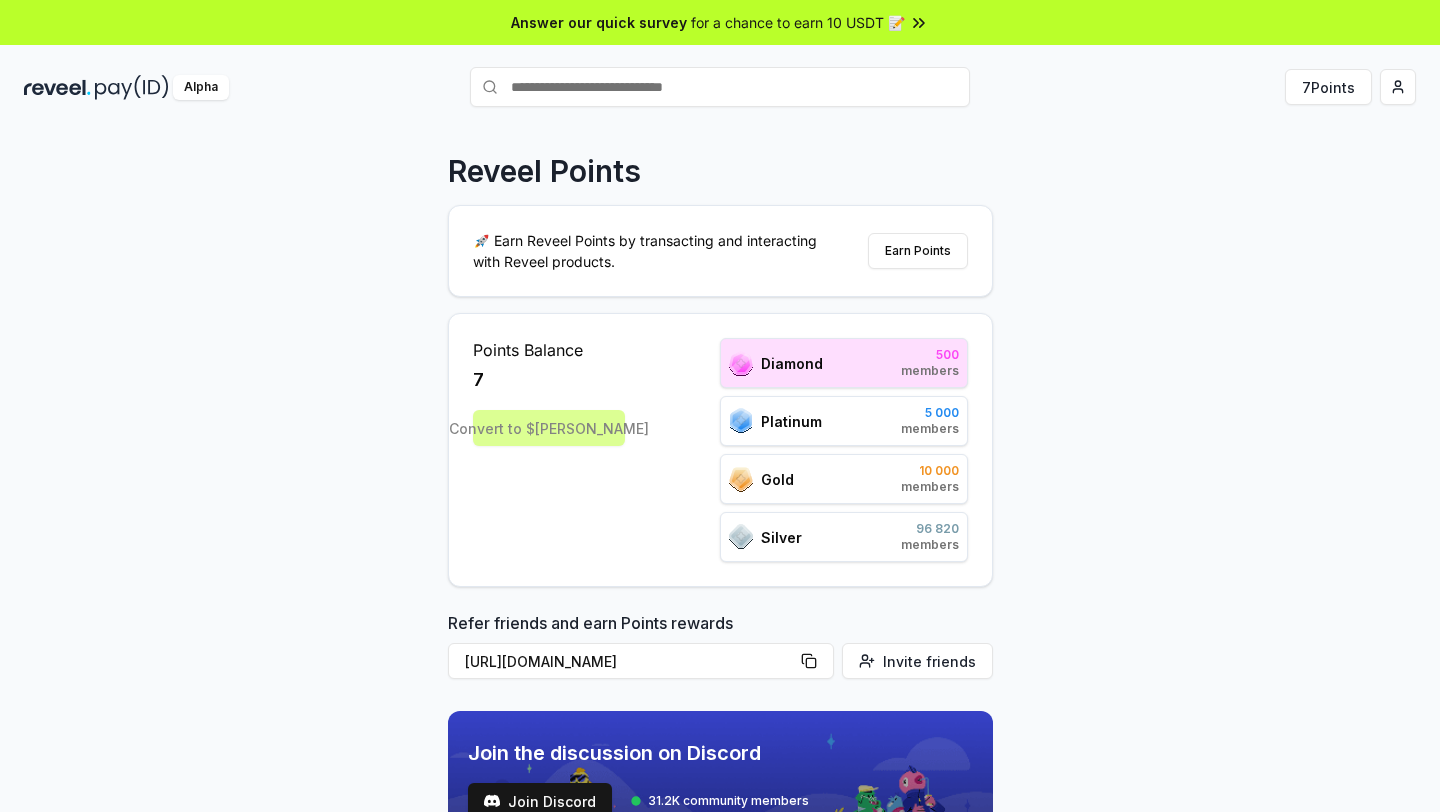 drag, startPoint x: 1137, startPoint y: 261, endPoint x: 1098, endPoint y: 261, distance: 39 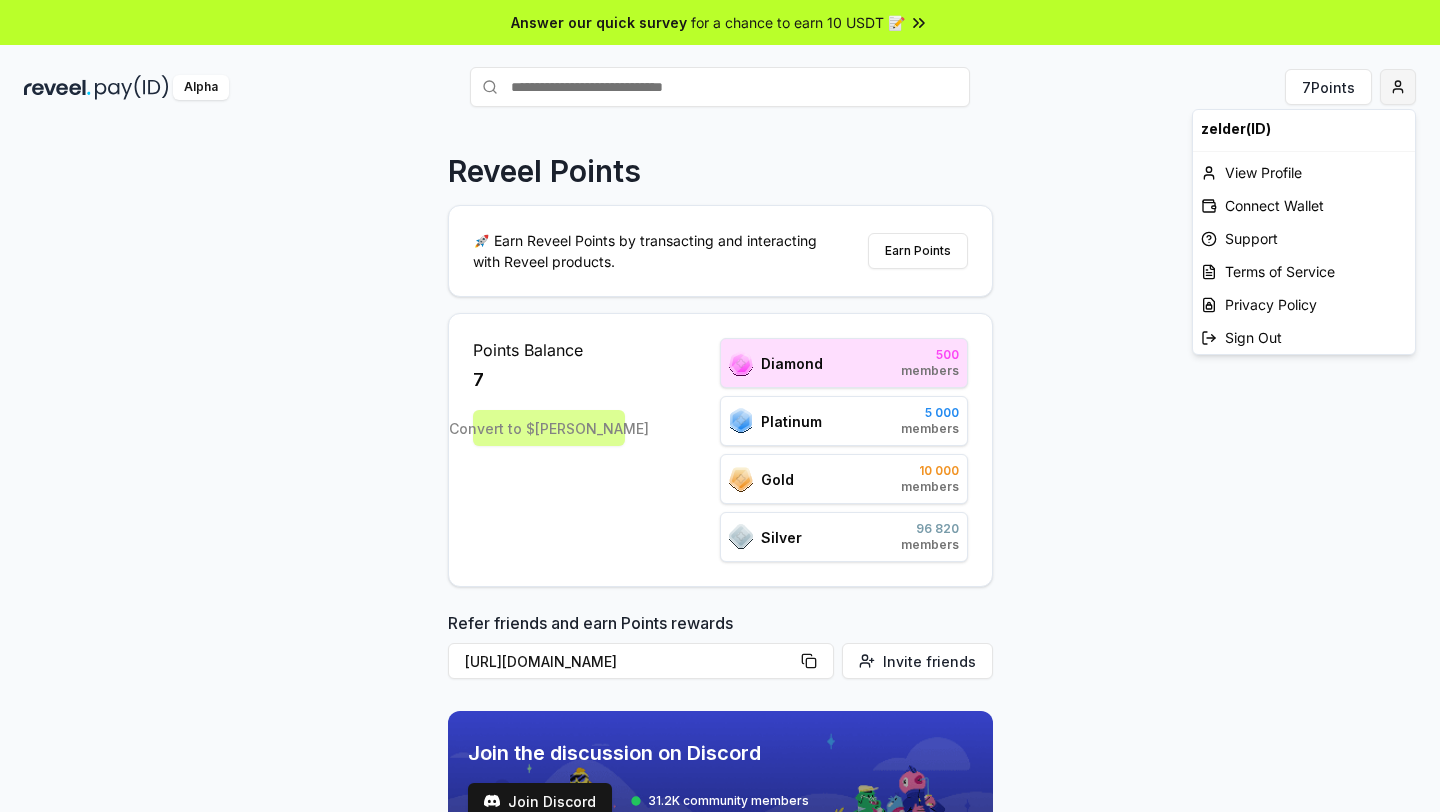 click on "Answer our quick survey for a chance to earn 10 USDT 📝 Alpha   7  Points Reveel Points  🚀 Earn Reveel Points by transacting and interacting with Reveel products. Earn Points Points Balance  7 Convert to $REVA Diamond 500 members Platinum 5 000 members Gold 10 000 members Silver 96 820 members Refer friends and earn Points rewards https://reveel.id/refer/zelder Invite friends Join the discussion on Discord Join Discord     31.2K community members Leaderboard Diamond Platinum Gold Silver Rank Pay(ID) Points # 52 zelder 38,356 # 1 JamesDeeBoffin 741,398 # 2 JamesAdimabua 603,512 # 3 Deeboffingmail 521,490 # 4 wallet 427,441 # 5 Codeblackchinchin 384,203 # 6 crypto1133 318,485 # 7 mohan111eee 311,640 # 8 indchi 310,785 # 9 timelyelbow5548 257,595 # 10 gingerterritory4 248,546 Previous 1 2 3 4 5 More pages 50 Next zelder(ID)   View Profile   Connect Wallet   Support   Terms of Service   Privacy Policy   Sign Out" at bounding box center [720, 406] 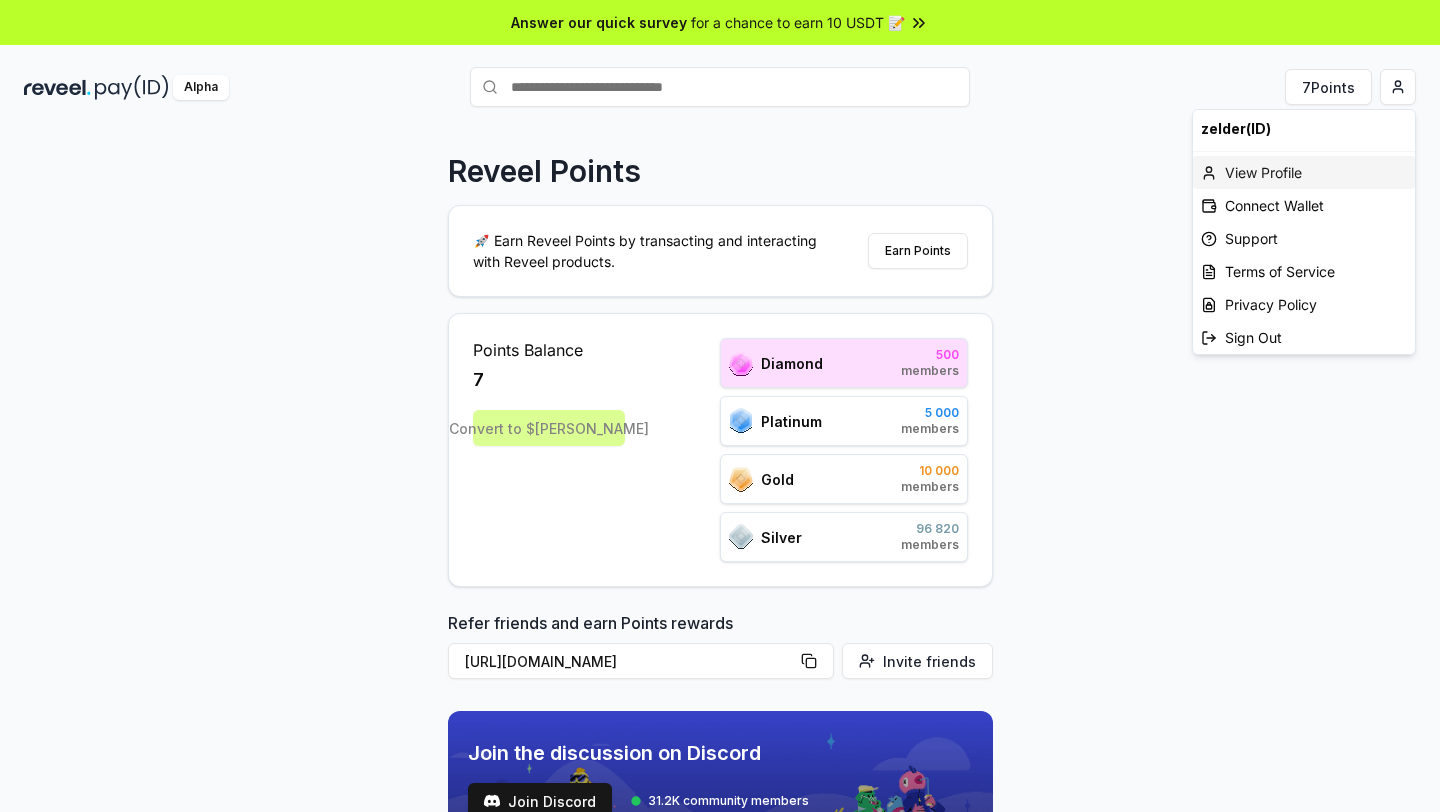 click on "View Profile" at bounding box center [1304, 172] 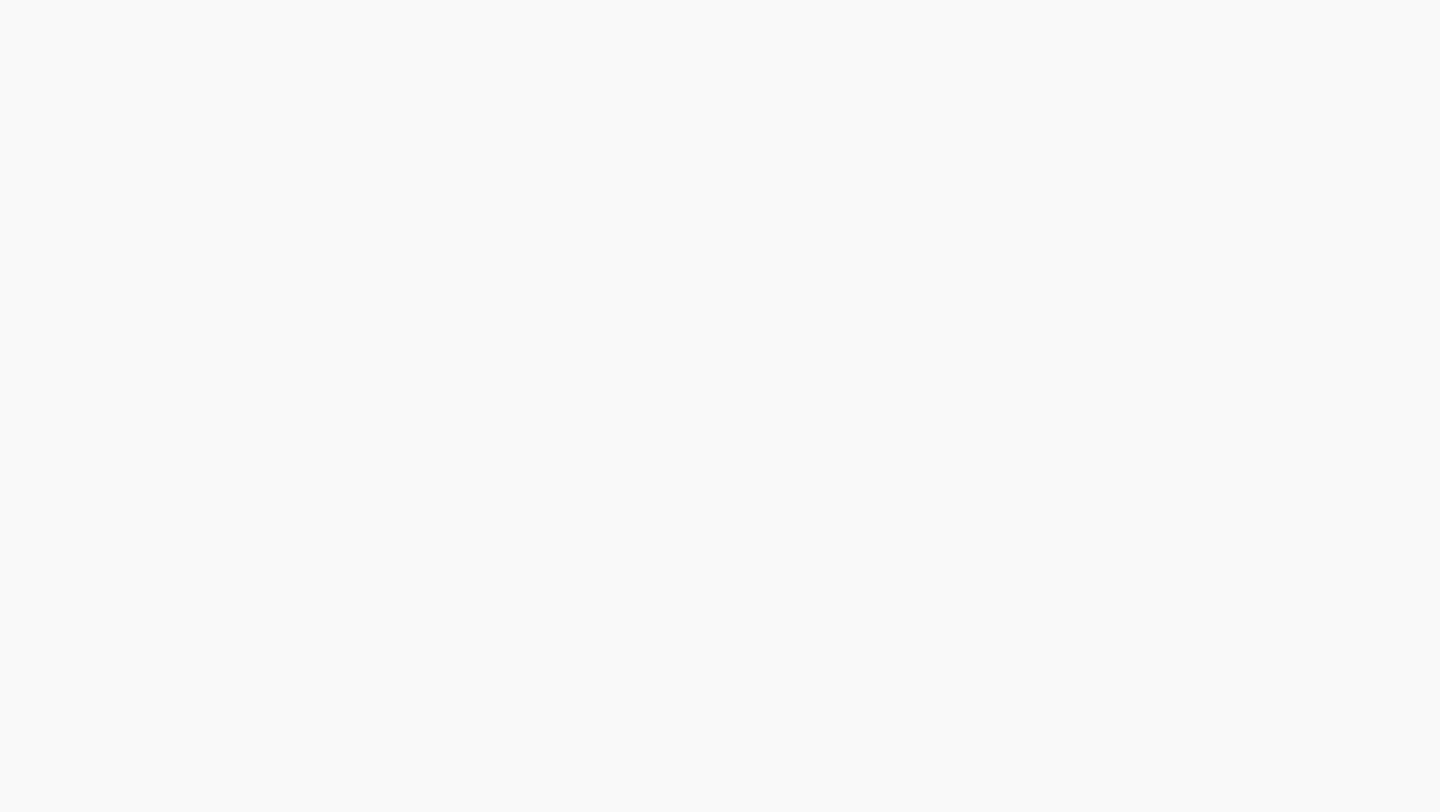 scroll, scrollTop: 0, scrollLeft: 0, axis: both 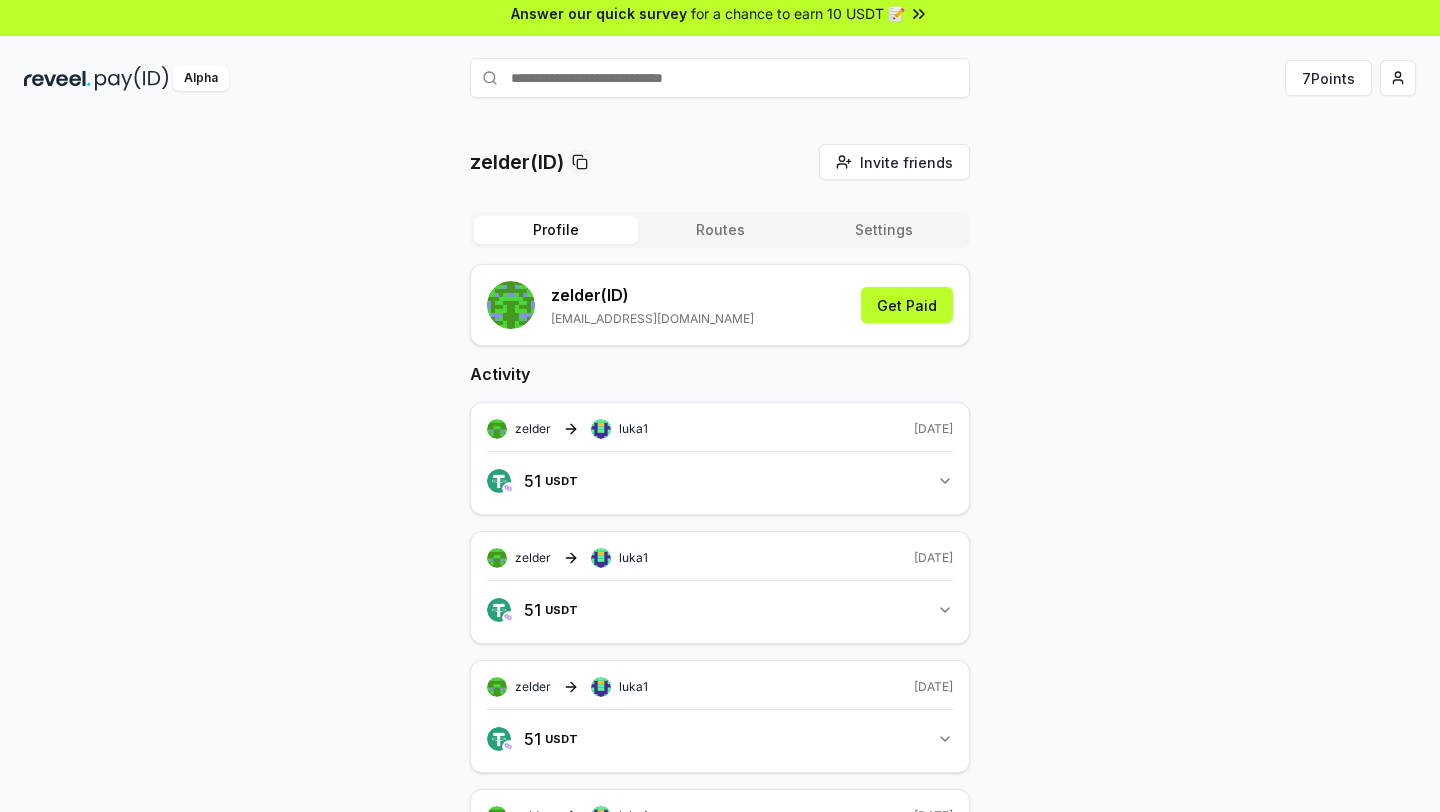 click on "Settings" at bounding box center (884, 230) 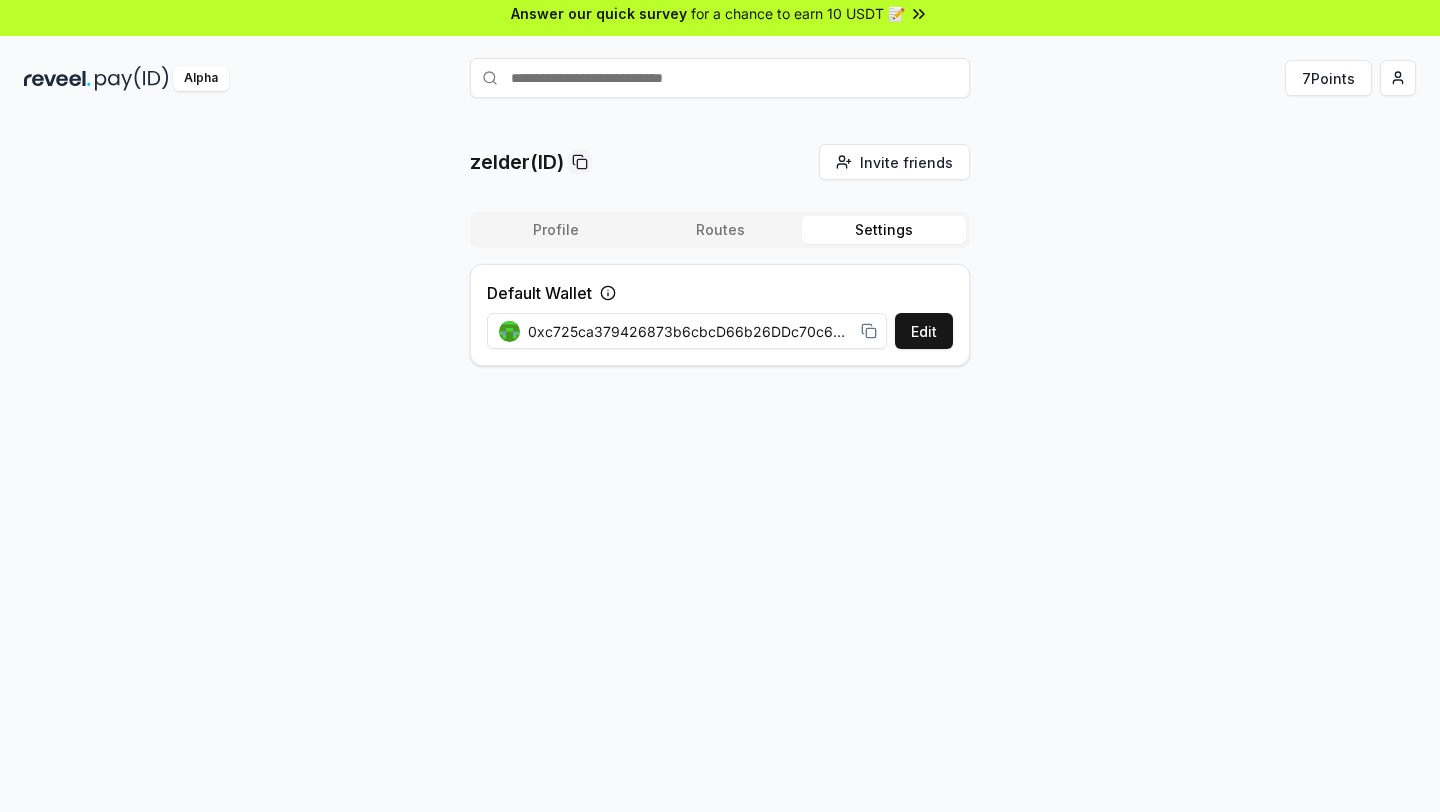 click on "Routes" at bounding box center [720, 230] 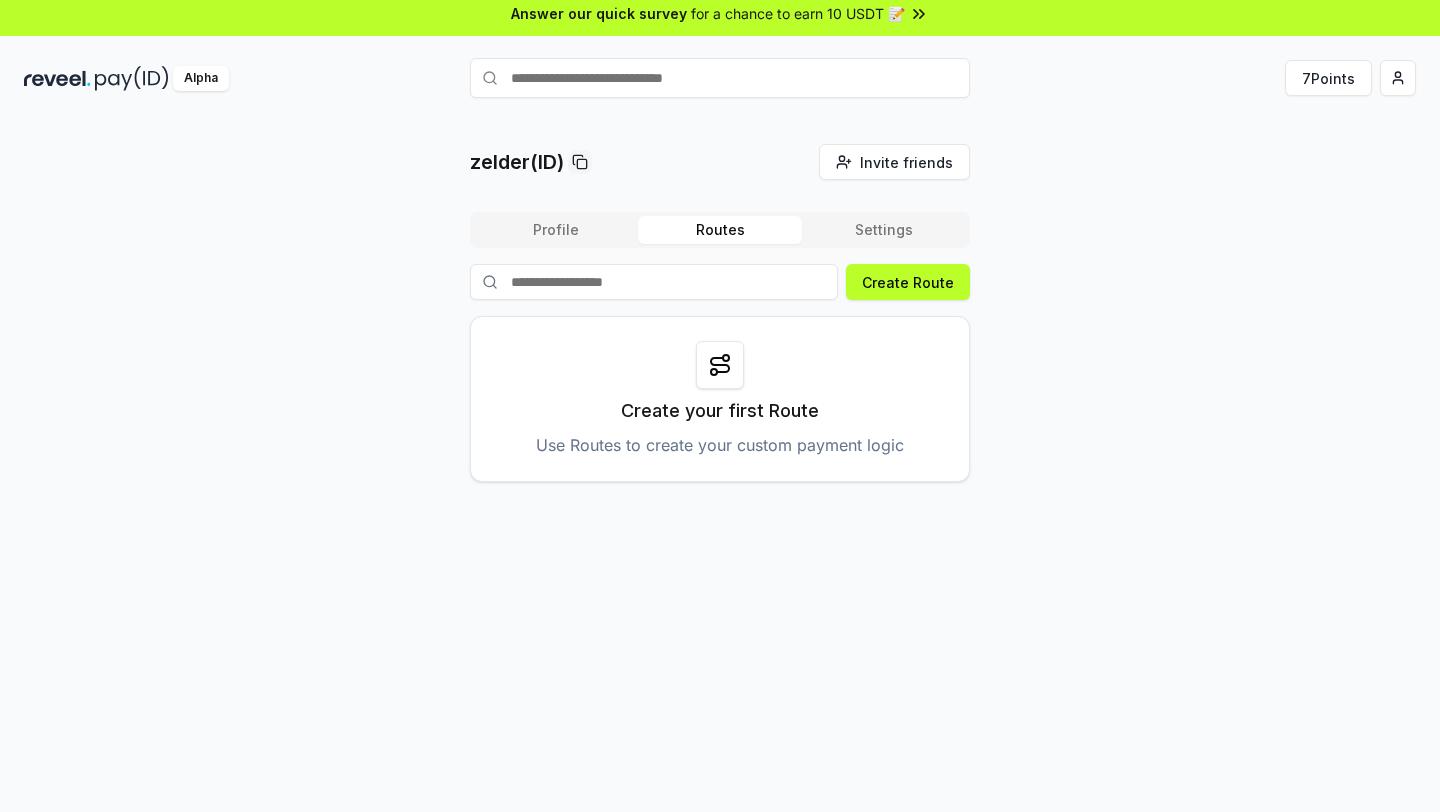 click on "Profile" at bounding box center (556, 230) 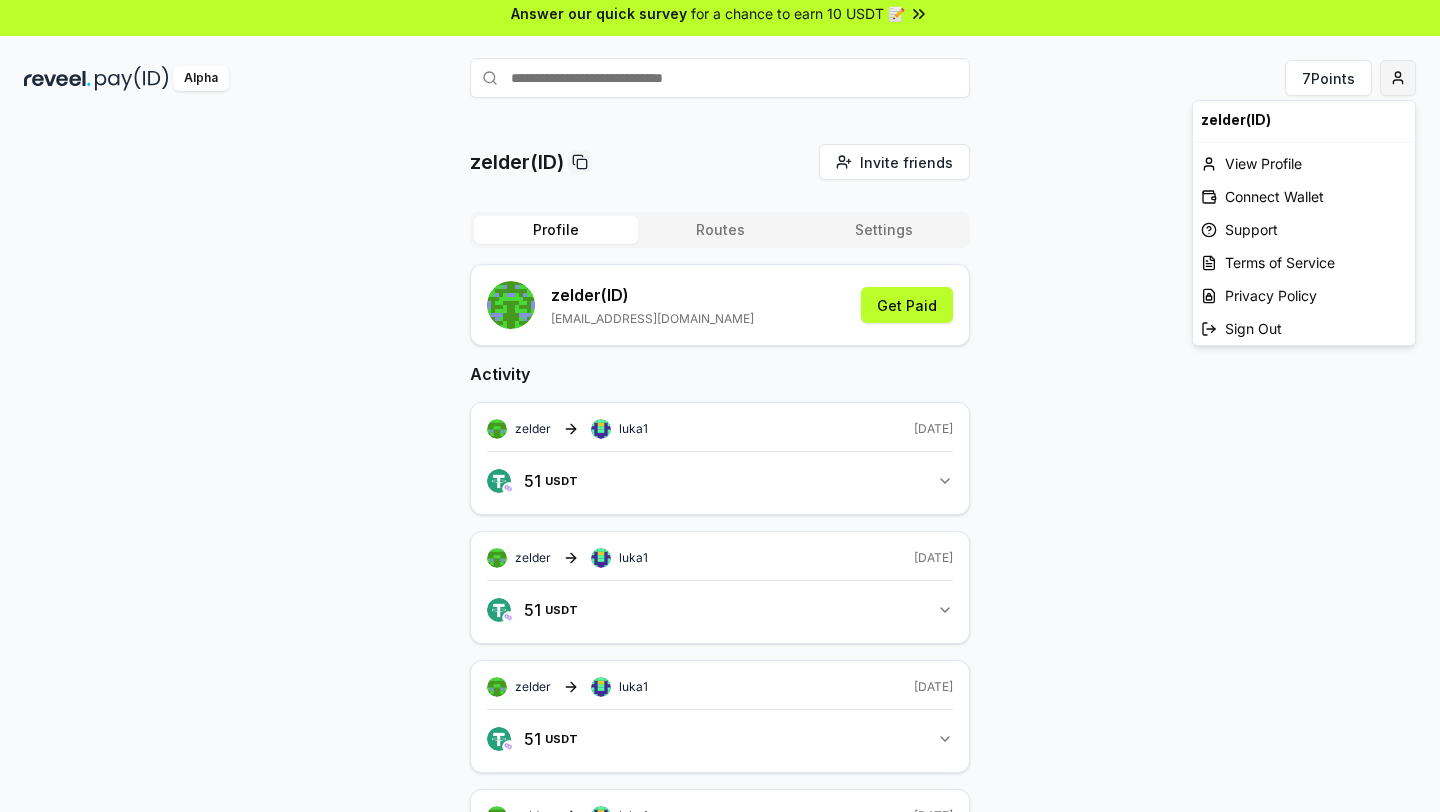 click on "Answer our quick survey for a chance to earn 10 USDT 📝 Alpha   7  Points zelder(ID) Invite friends Invite Profile Routes Settings zelder (ID) zelder123456@gmail.com Get Paid Activity zelder luka1 2 days ago 51 USDT 51 USDT zelder luka1 2 days ago 51 USDT 51 USDT zelder luka1 2 days ago 51 USDT 51 USDT zelder luka1 2 days ago 51 USDT 51 USDT zelder luka1 2 days ago 51 USDT 51 USDT zelder luka1 2 days ago 51 USDT 51 USDT zelder luka1 2 days ago 51 USDT 51 USDT zelder luka1 2 days ago 51 USDT 51 USDT zelder luka1 2 days ago 51 USDT 51 USDT zelder luka1 2 days ago 51 USDT 51 USDT zelder(ID)   View Profile   Connect Wallet   Support   Terms of Service   Privacy Policy   Sign Out" at bounding box center (720, 406) 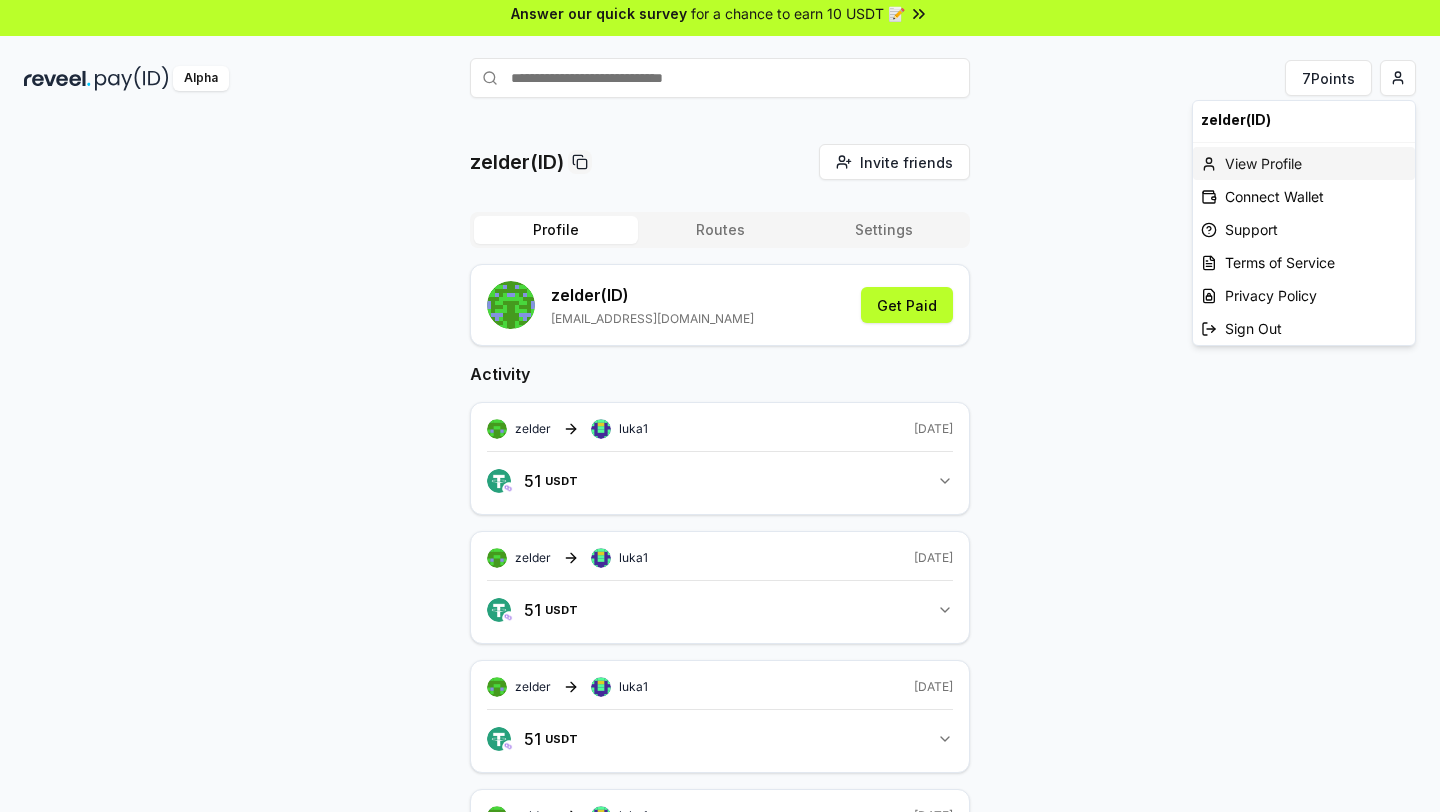 click on "View Profile" at bounding box center (1304, 163) 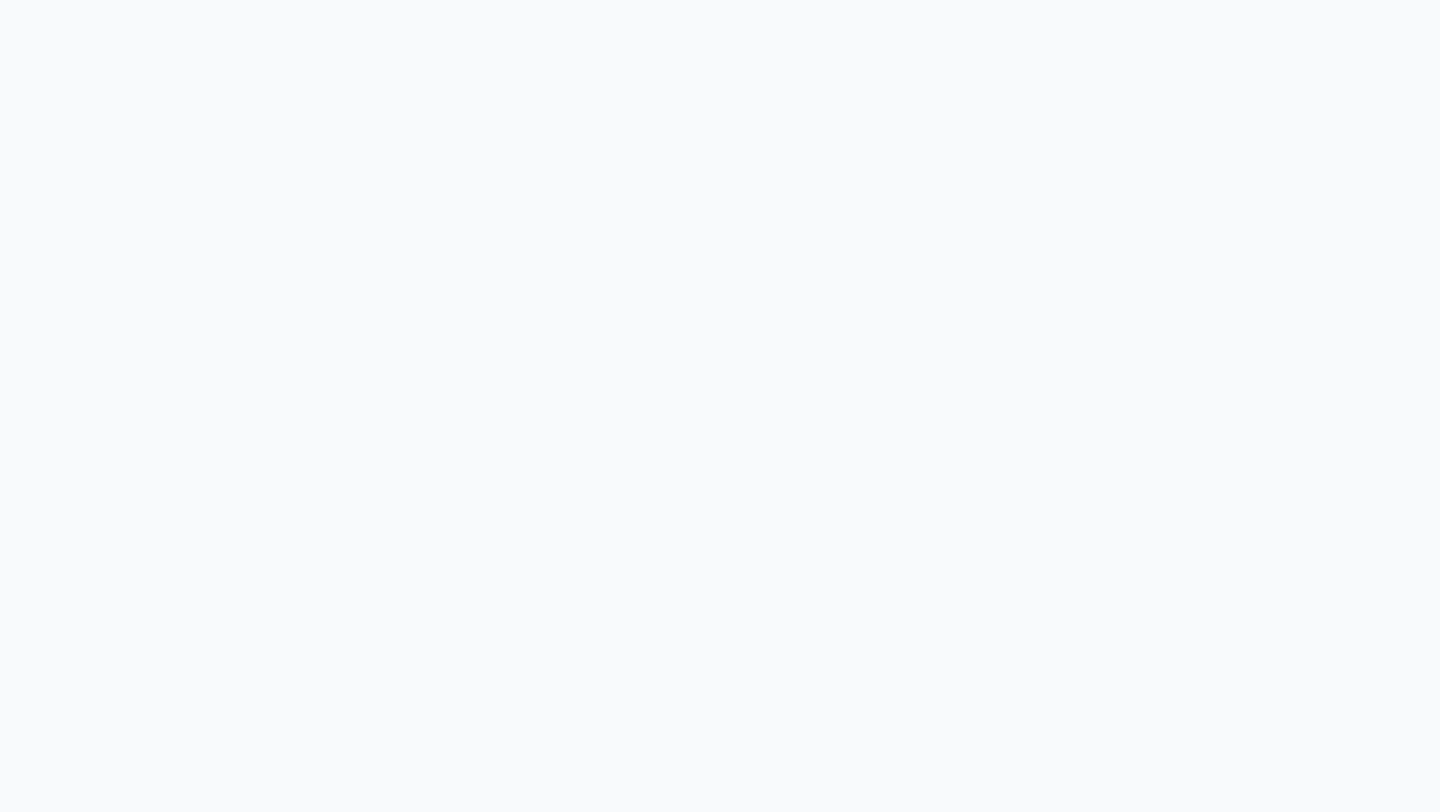 scroll, scrollTop: 0, scrollLeft: 0, axis: both 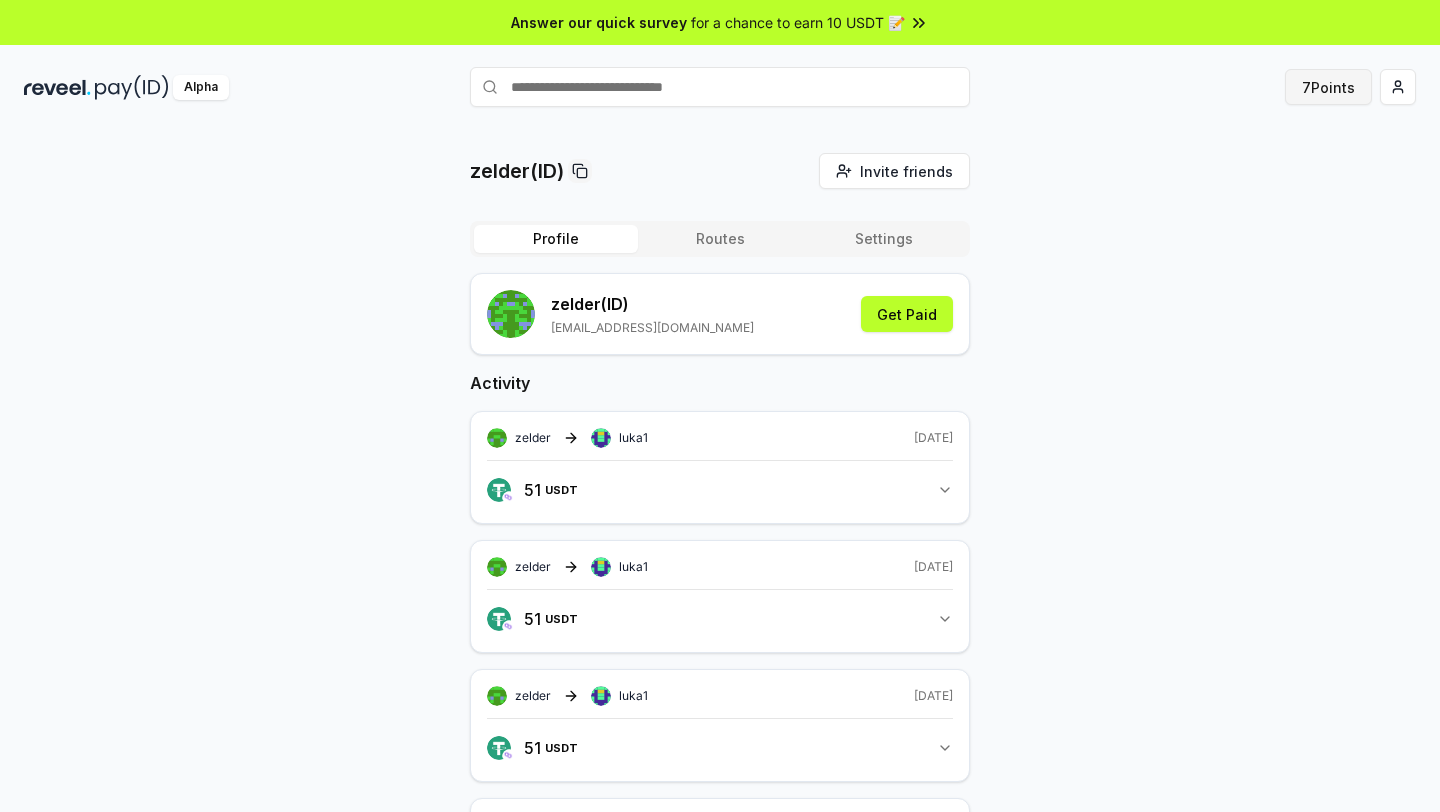 click on "7  Points" at bounding box center [1328, 87] 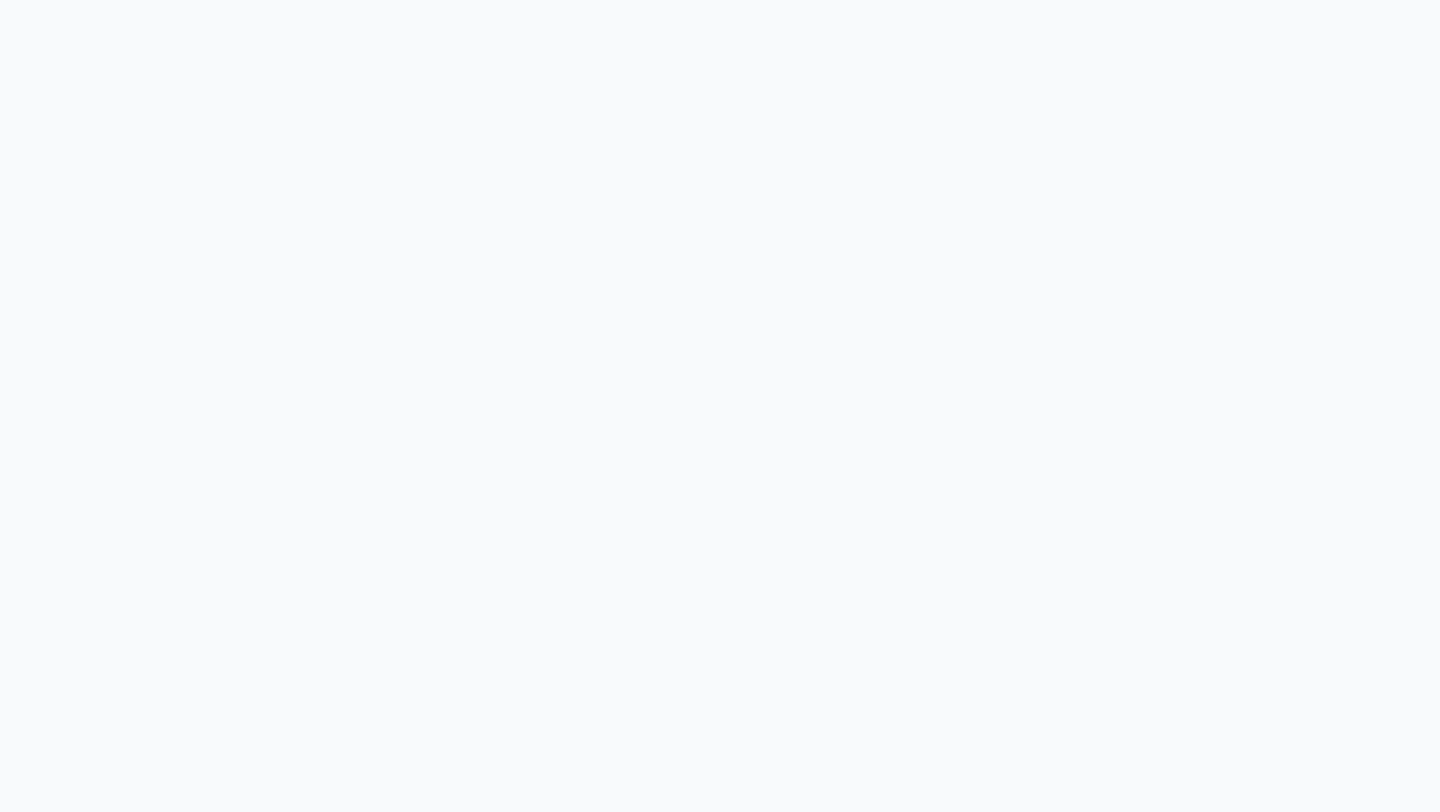 scroll, scrollTop: 0, scrollLeft: 0, axis: both 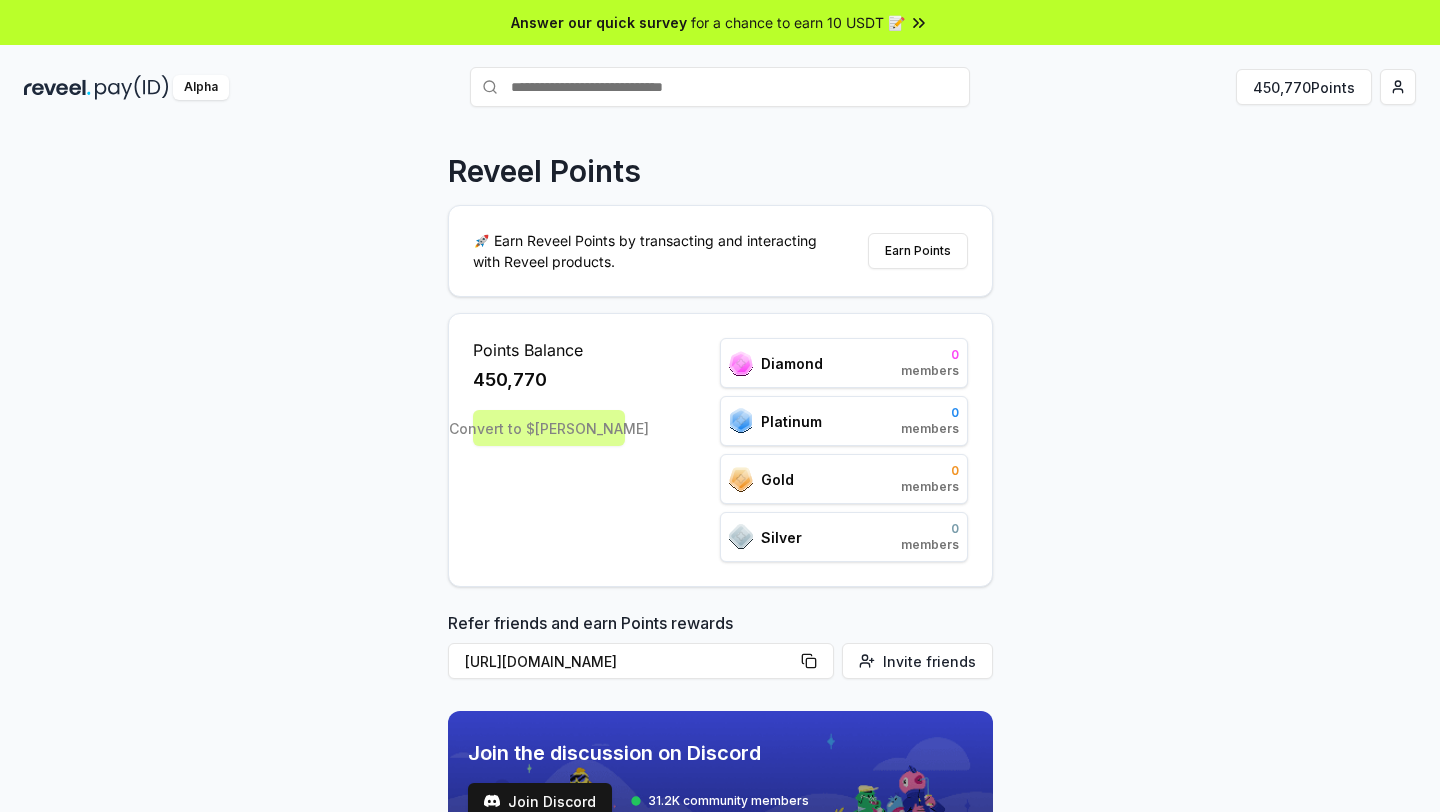 drag, startPoint x: 553, startPoint y: 373, endPoint x: 465, endPoint y: 373, distance: 88 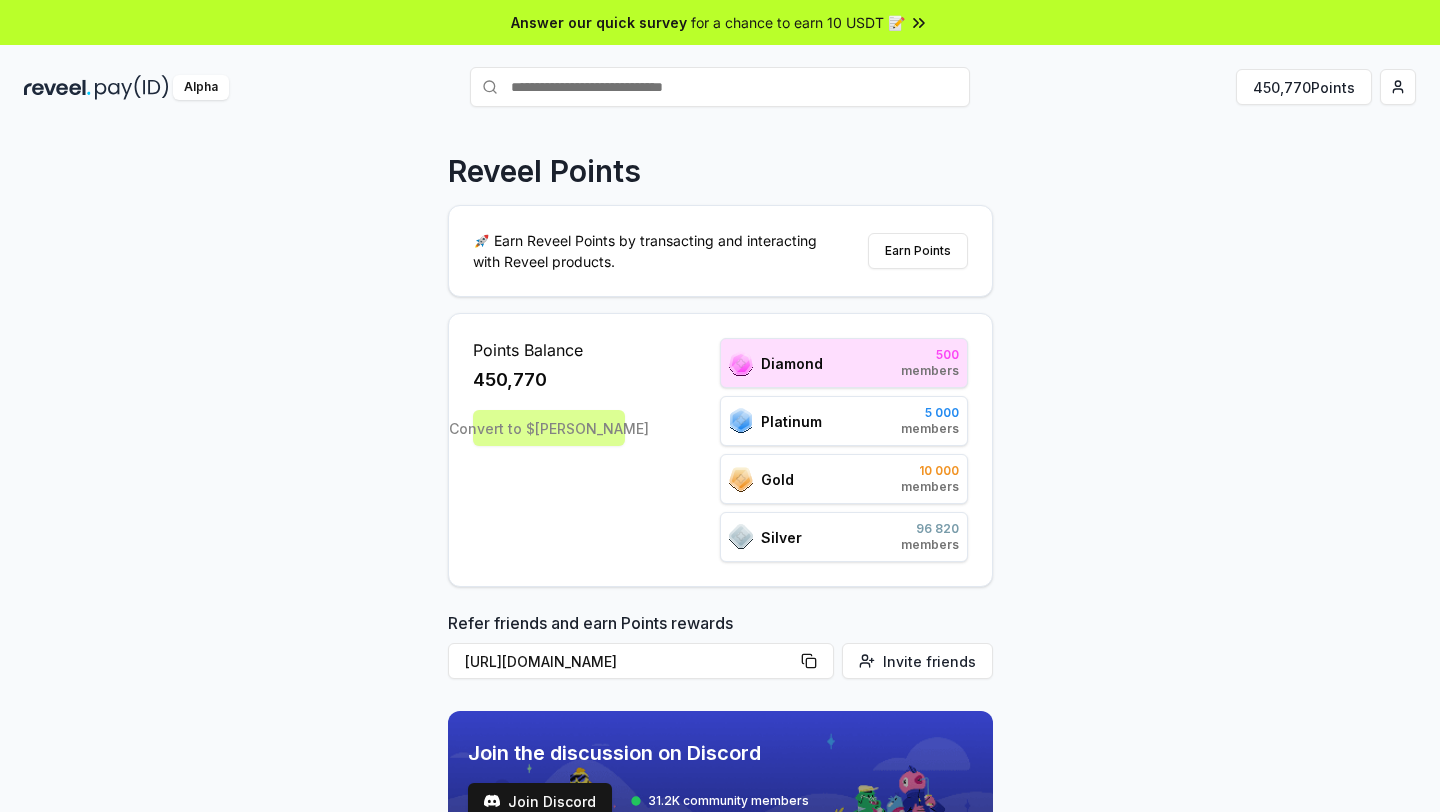 click on "Alpha   450,770  Points" at bounding box center [720, 87] 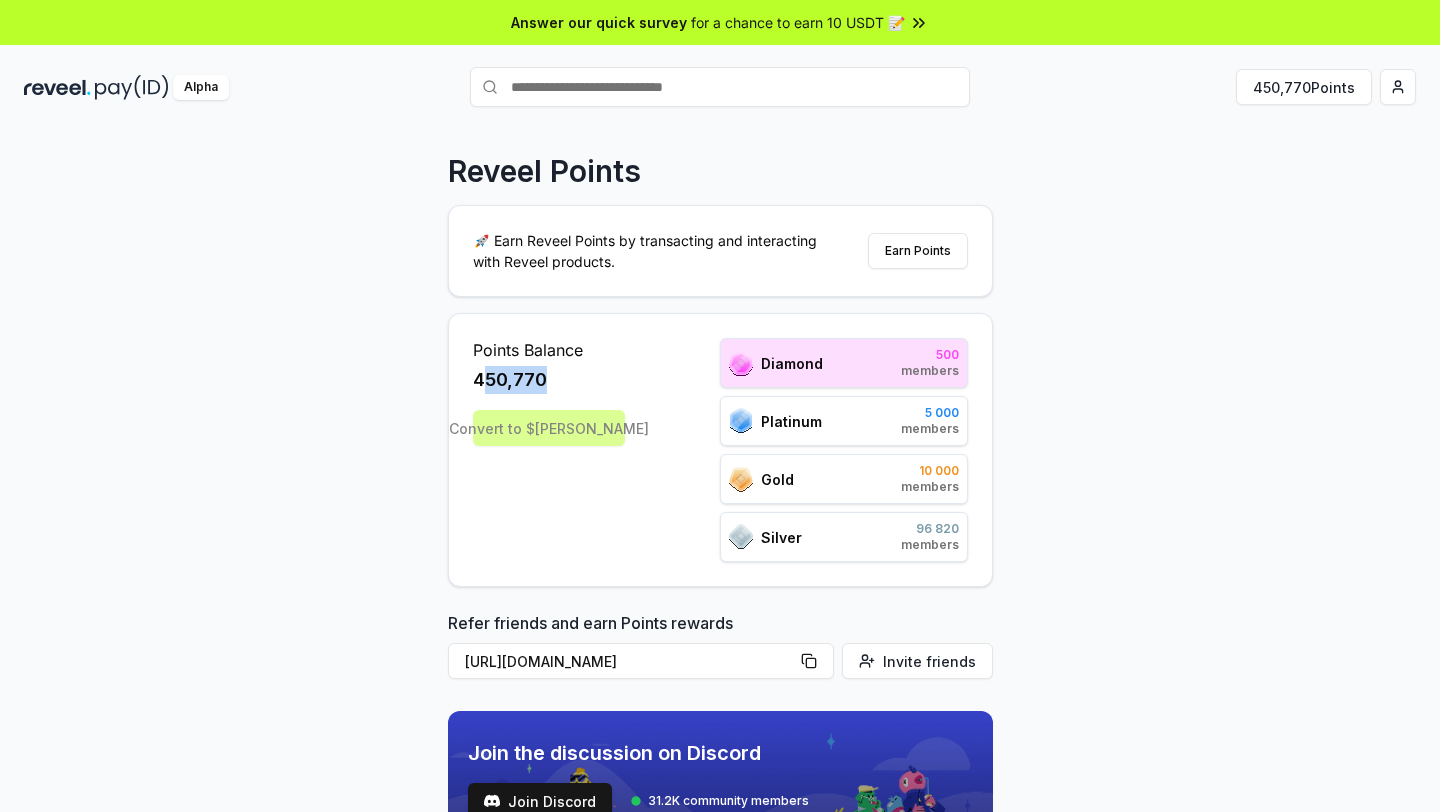 drag, startPoint x: 483, startPoint y: 371, endPoint x: 650, endPoint y: 373, distance: 167.01198 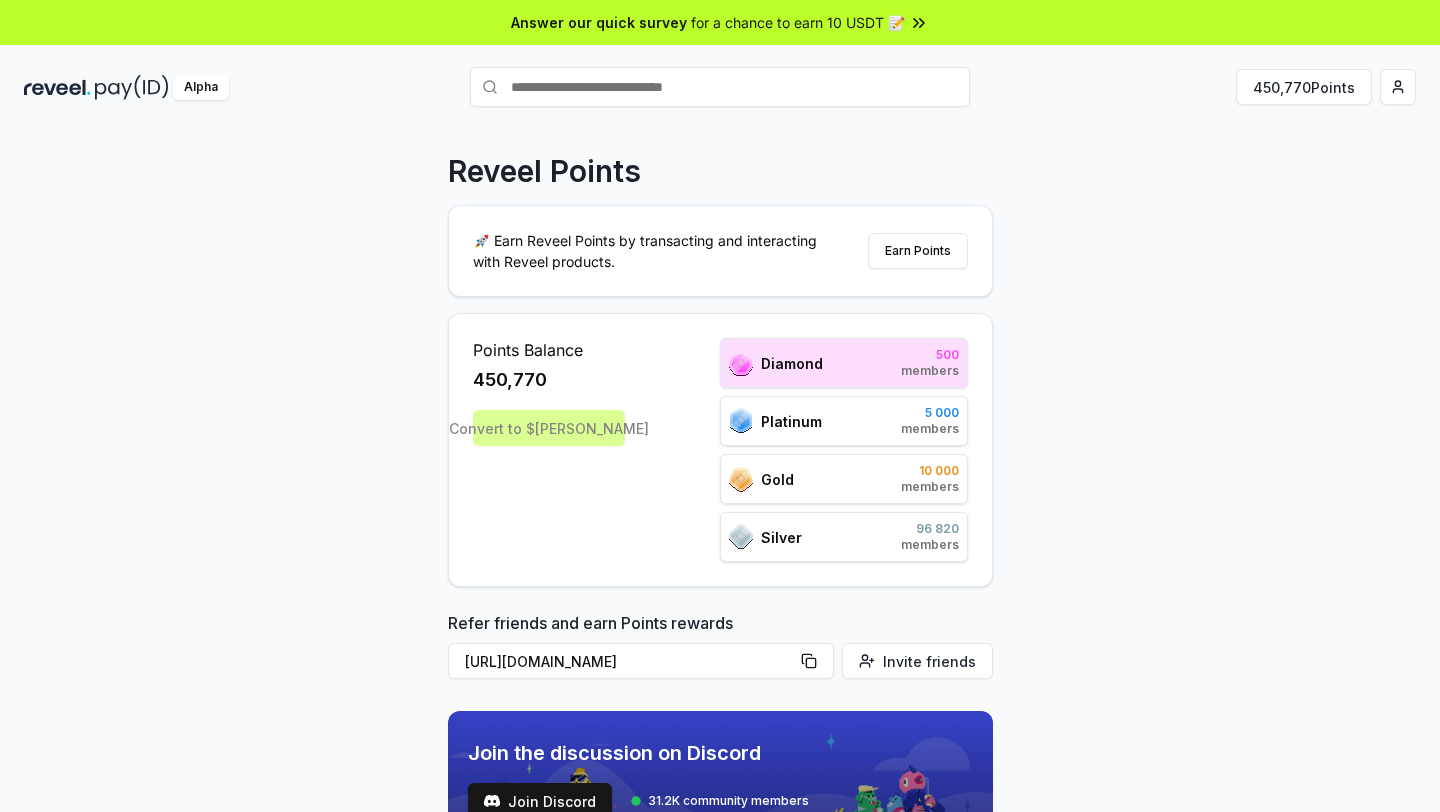 click on "Points Balance  450,770 Convert to $REVA Diamond 500 members Platinum 5 000 members Gold 10 000 members Silver 96 820 members" at bounding box center (720, 450) 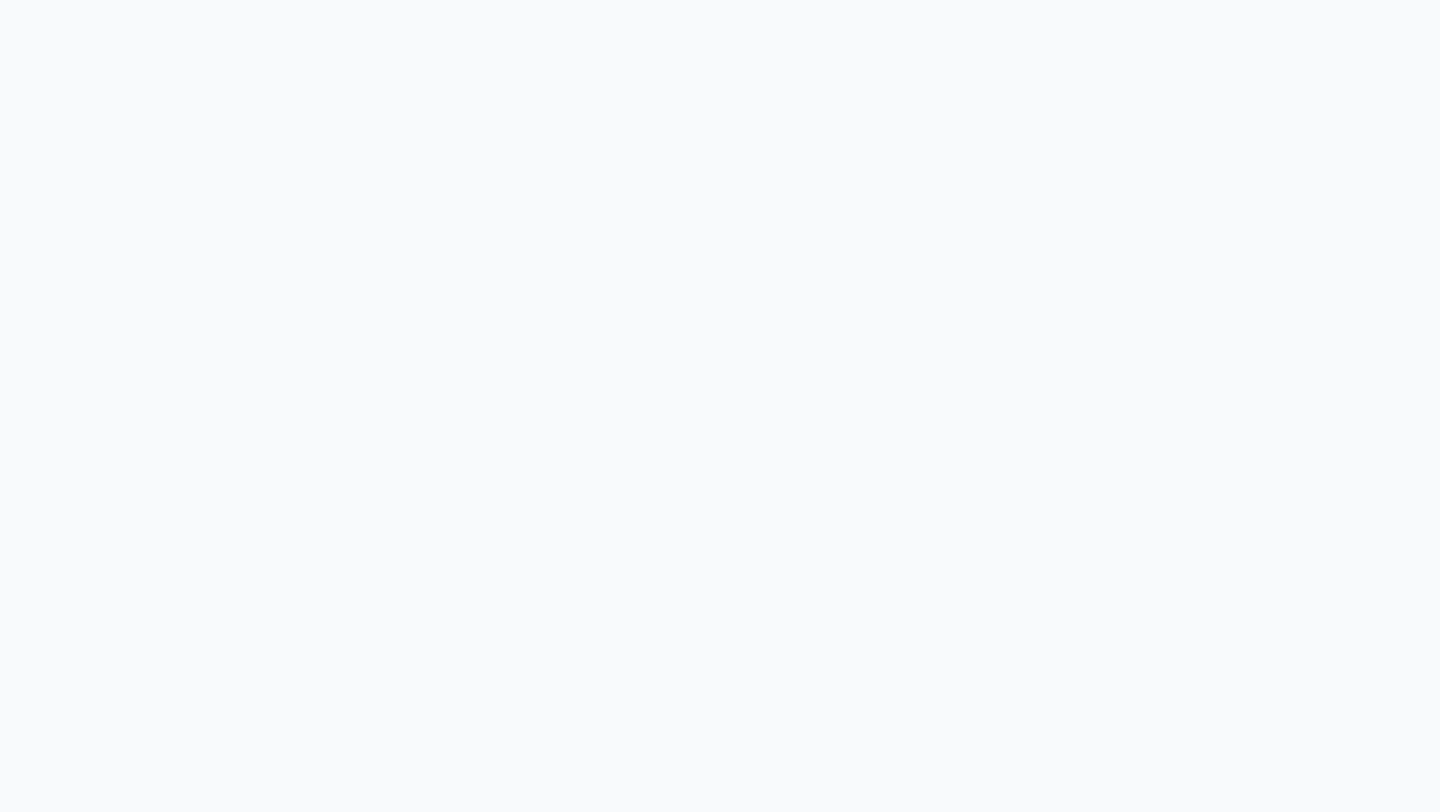 scroll, scrollTop: 0, scrollLeft: 0, axis: both 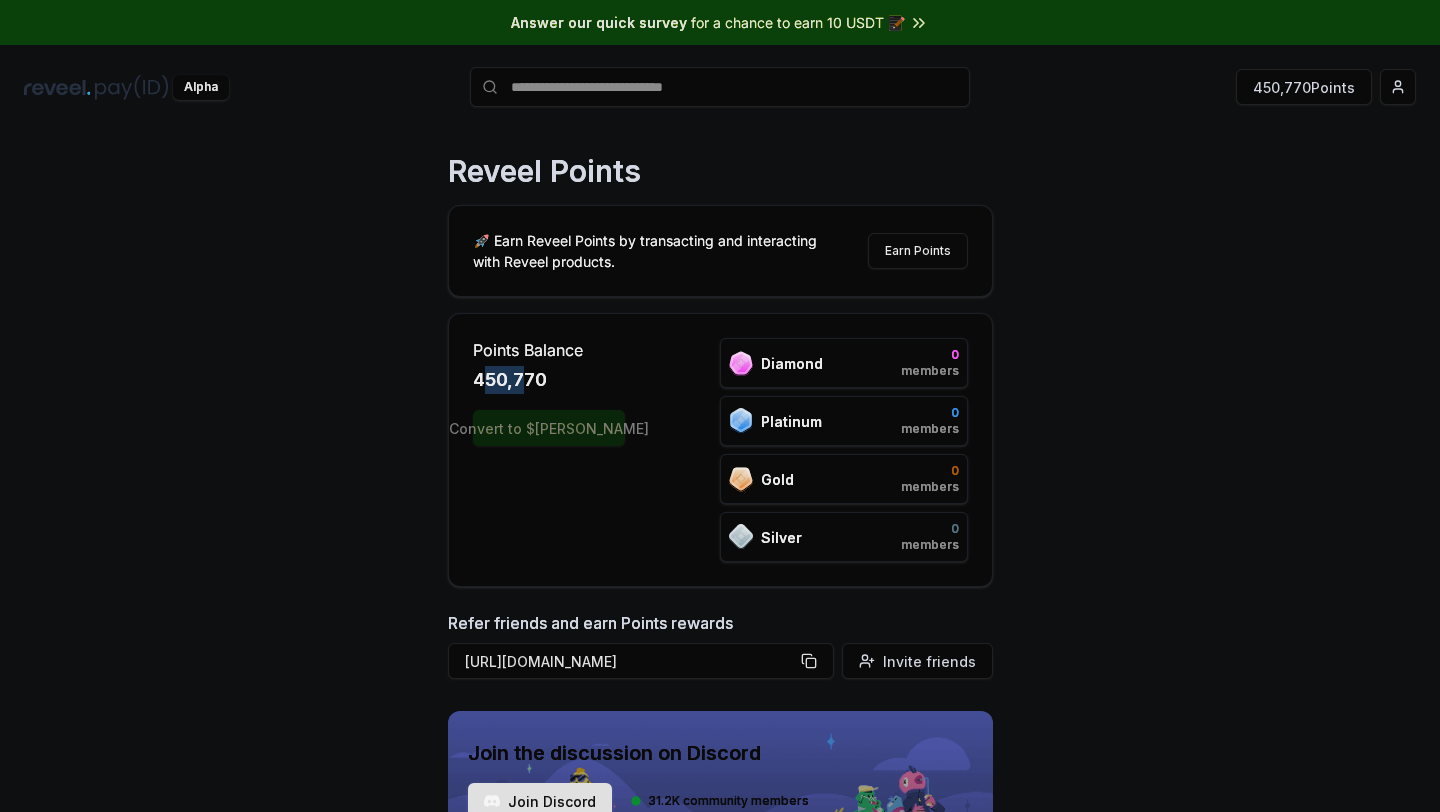 drag, startPoint x: 489, startPoint y: 388, endPoint x: 596, endPoint y: 387, distance: 107.00467 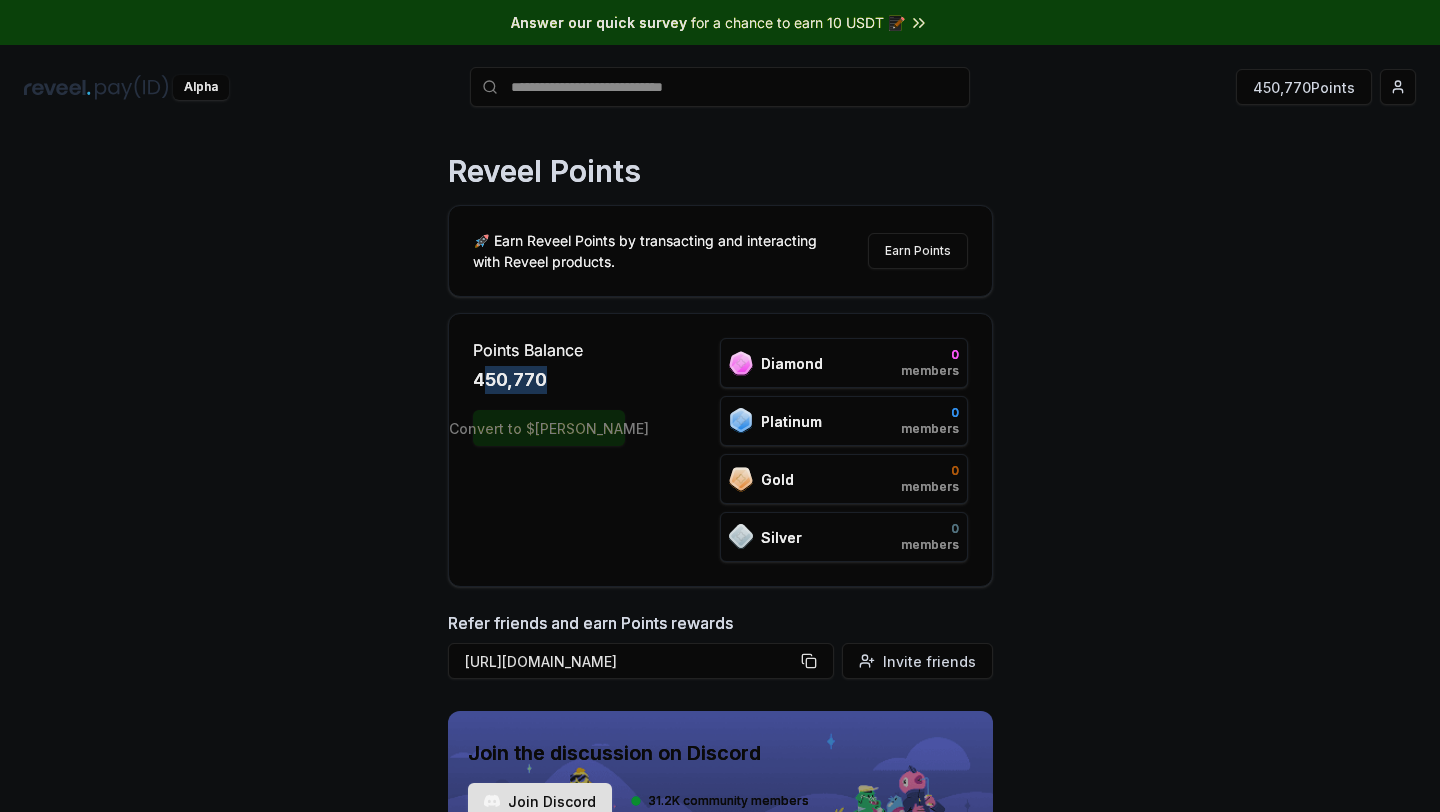 click on "450,770" at bounding box center (549, 380) 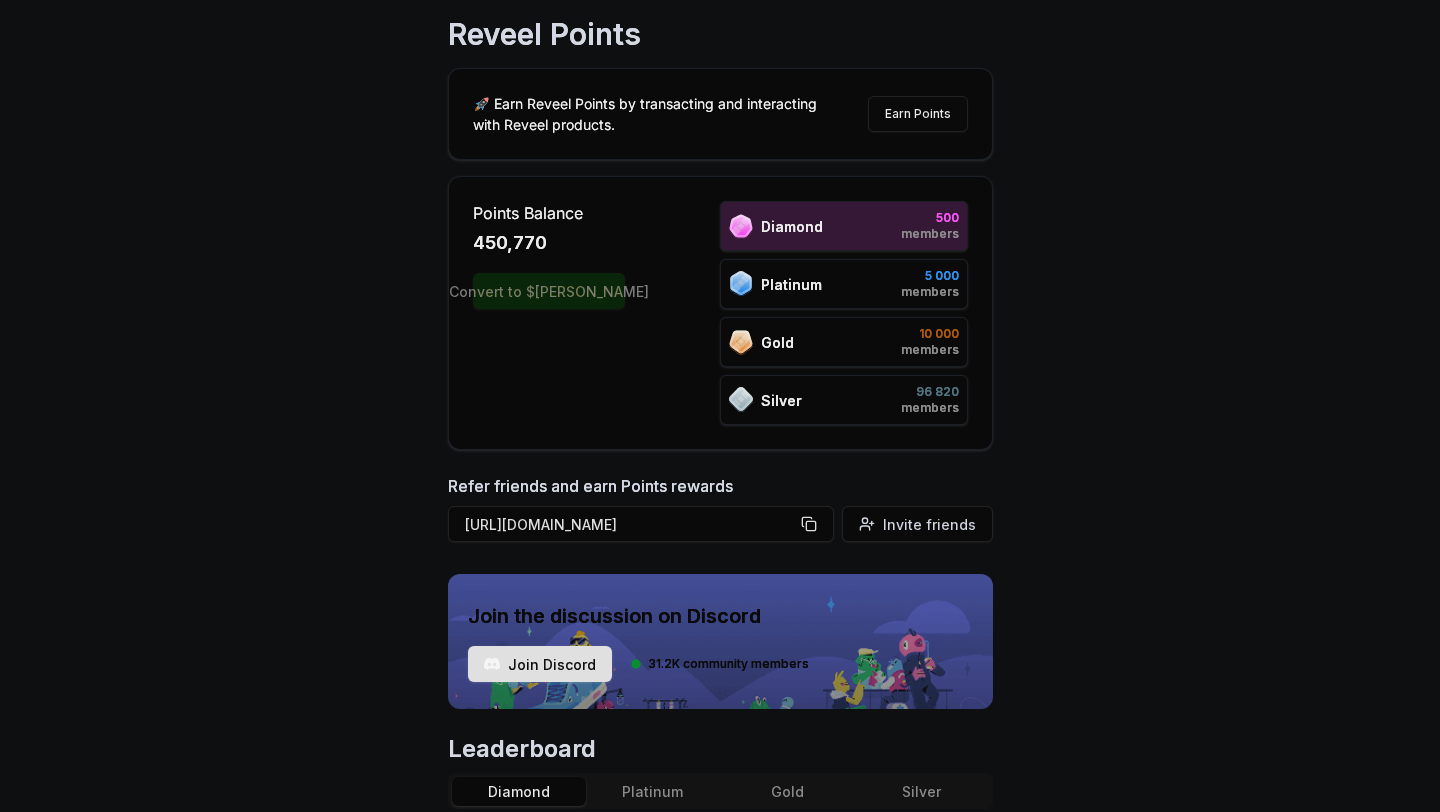 scroll, scrollTop: 87, scrollLeft: 0, axis: vertical 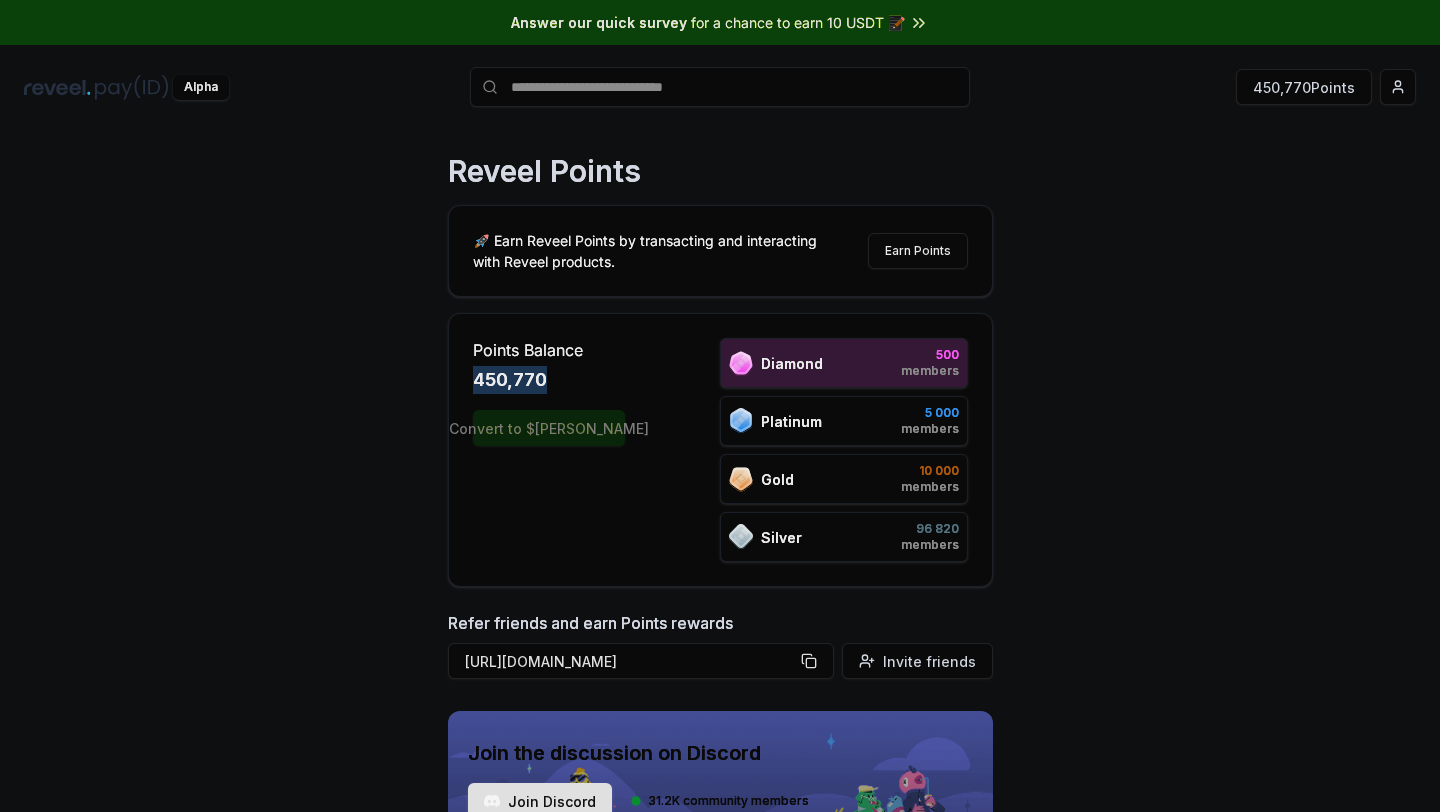 drag, startPoint x: 553, startPoint y: 383, endPoint x: 417, endPoint y: 383, distance: 136 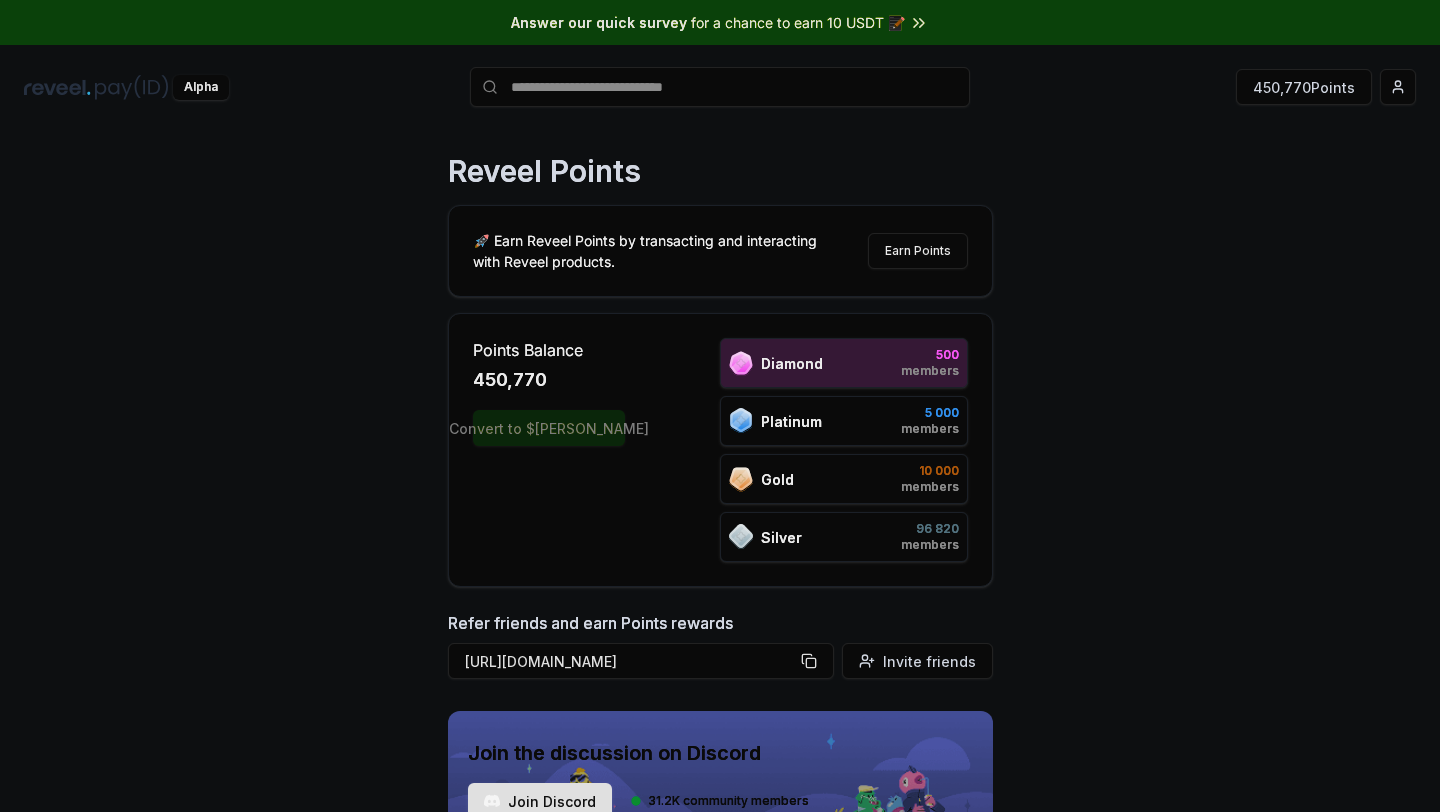 click on "450,770" at bounding box center (549, 380) 